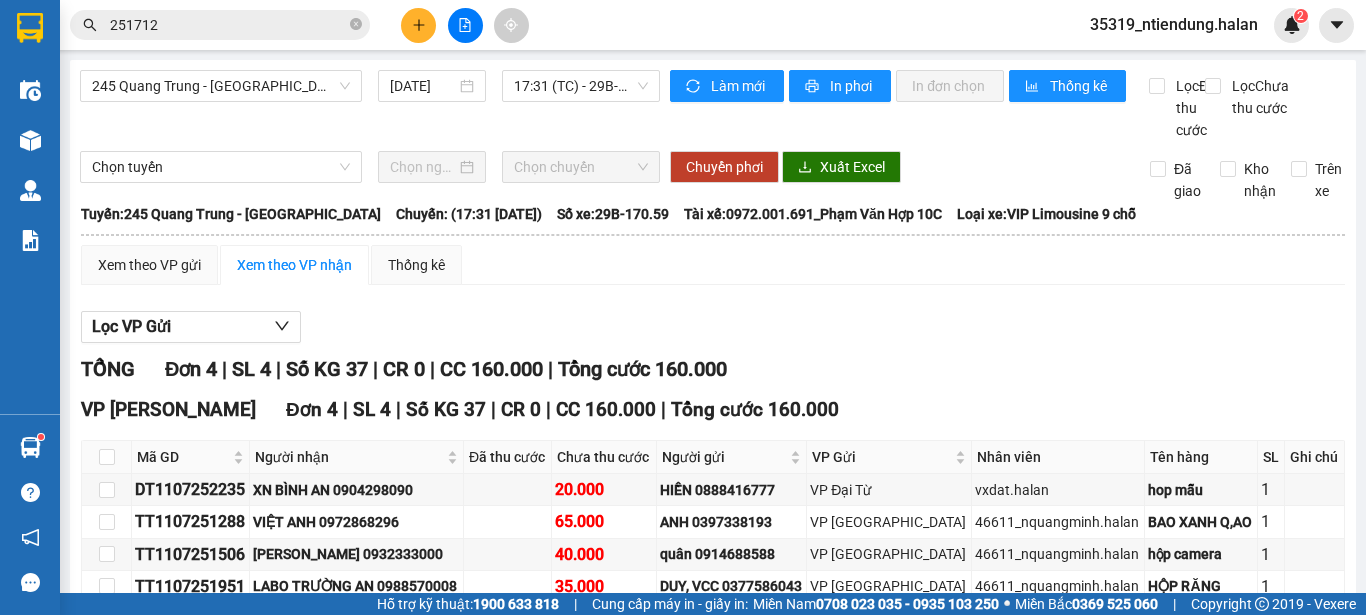 scroll, scrollTop: 0, scrollLeft: 0, axis: both 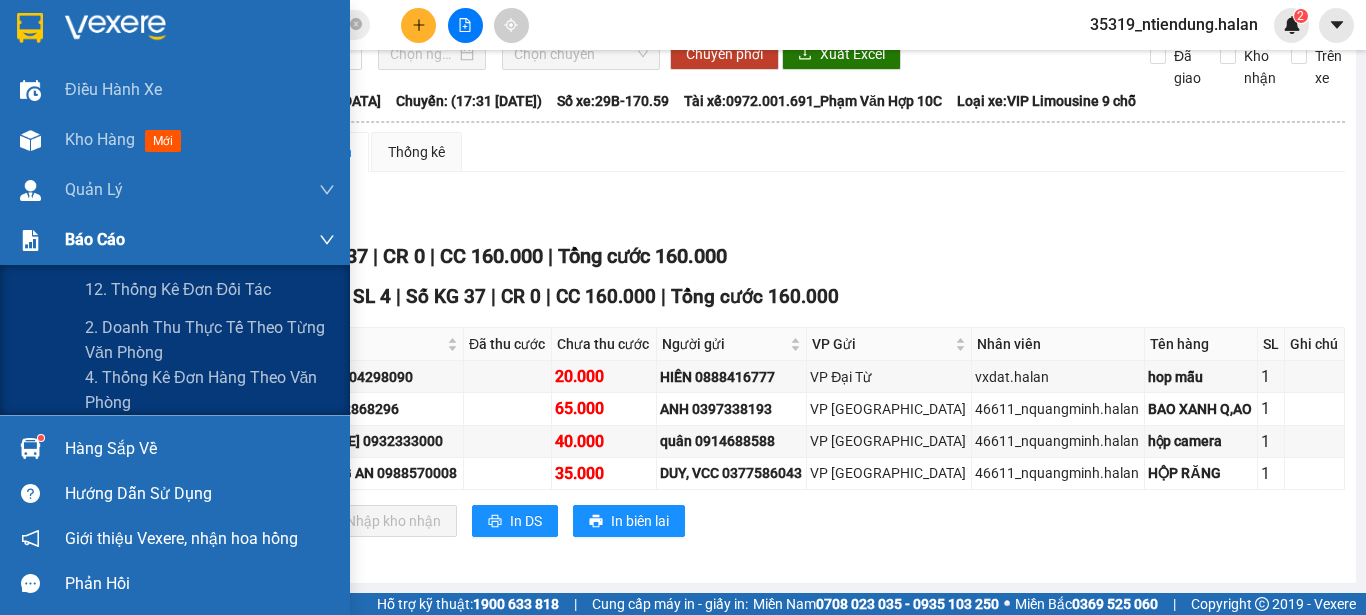 click on "Báo cáo" at bounding box center (175, 240) 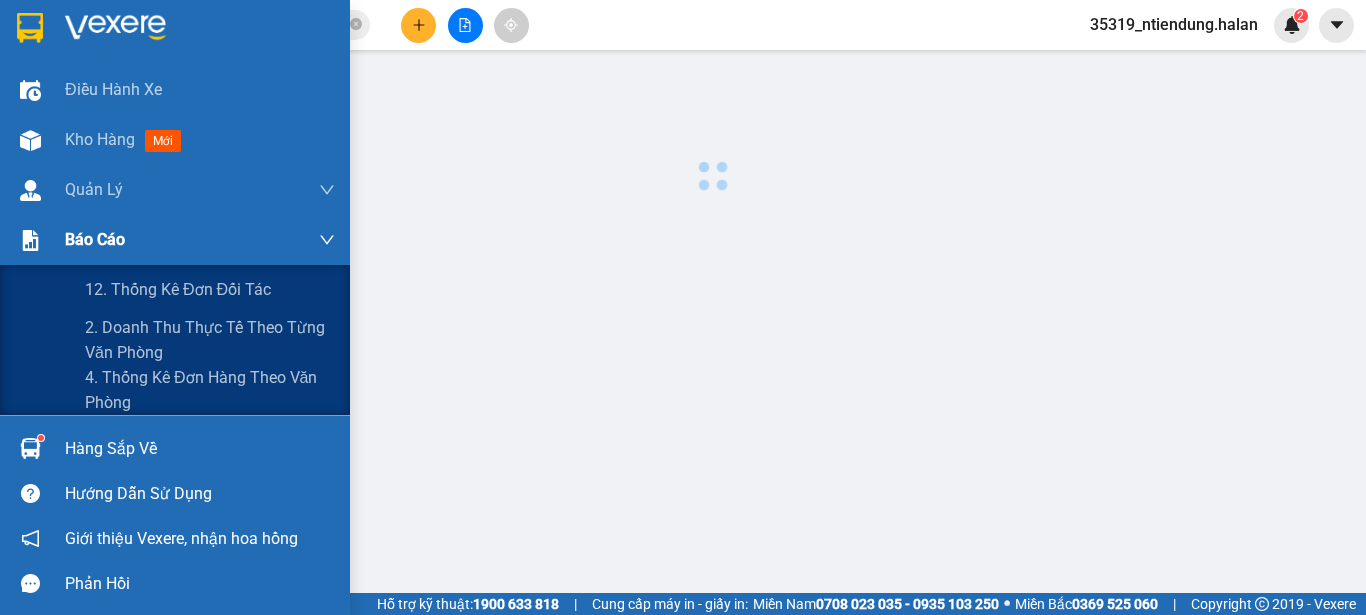 scroll, scrollTop: 0, scrollLeft: 0, axis: both 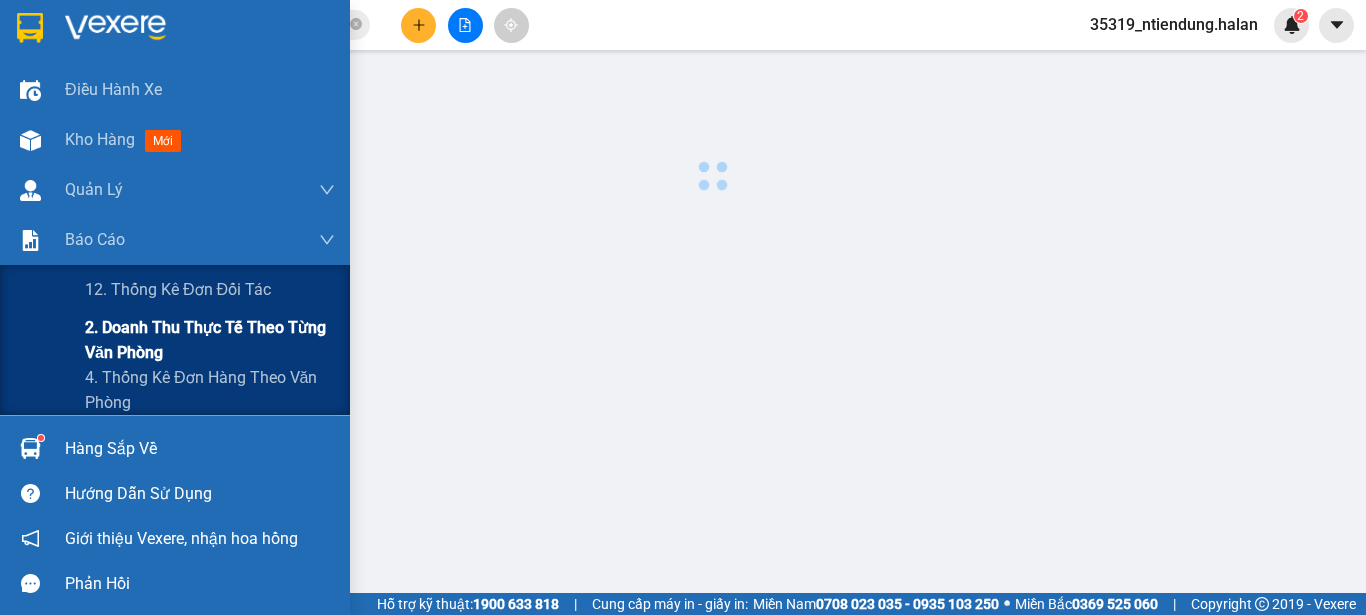 click on "2. Doanh thu thực tế theo từng văn phòng" at bounding box center [210, 340] 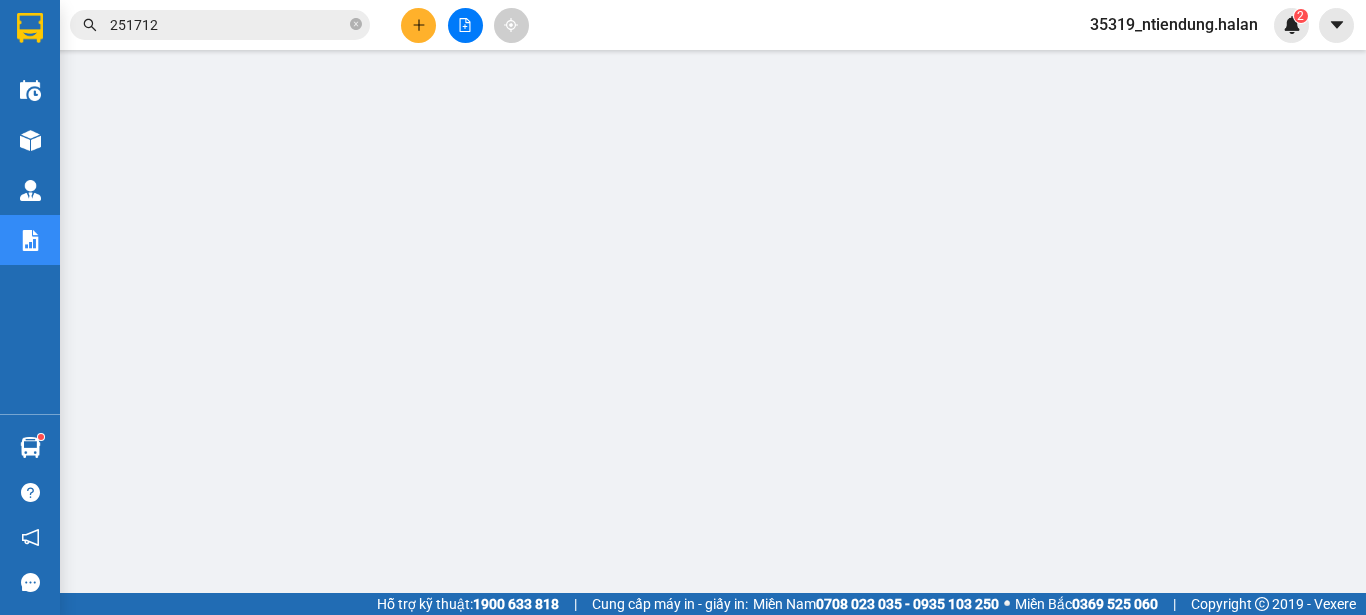 click on "251712" at bounding box center [228, 25] 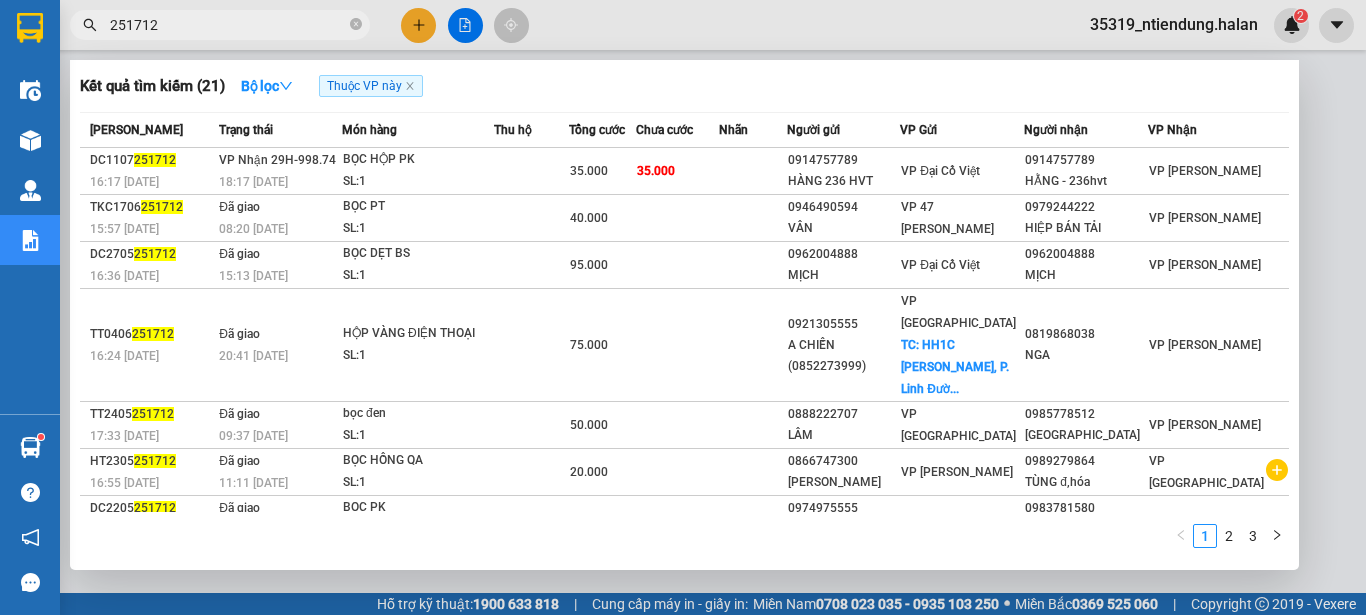 click on "251712" at bounding box center (228, 25) 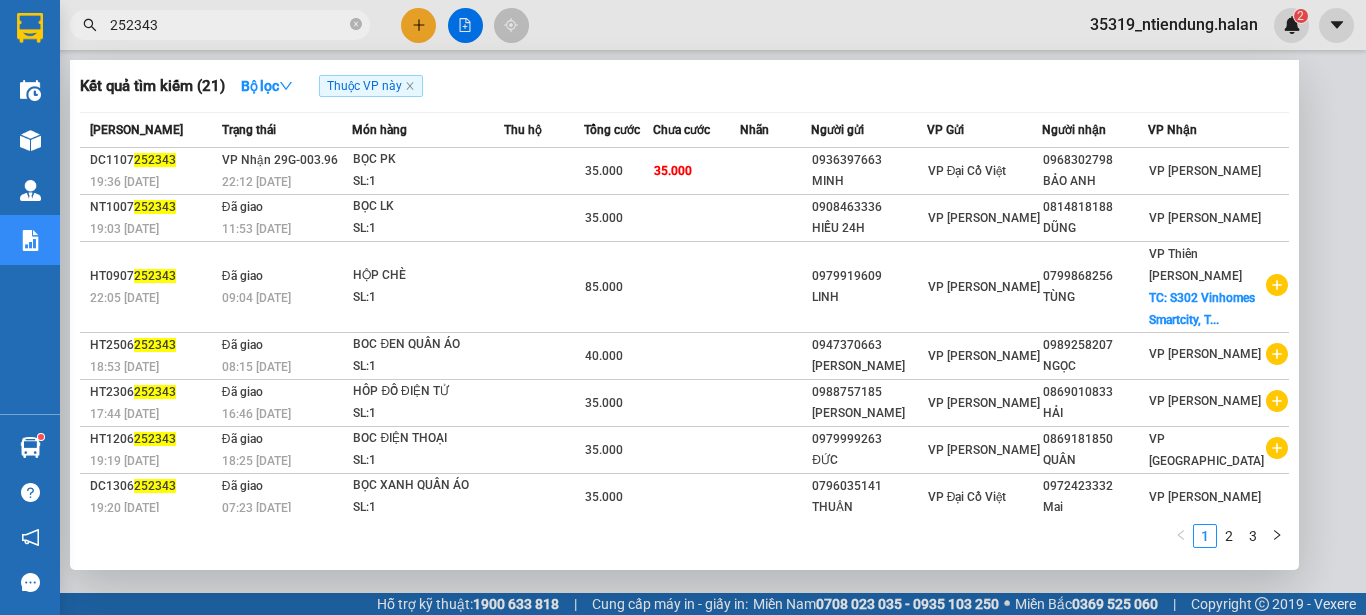 drag, startPoint x: 597, startPoint y: 195, endPoint x: 935, endPoint y: 12, distance: 384.3605 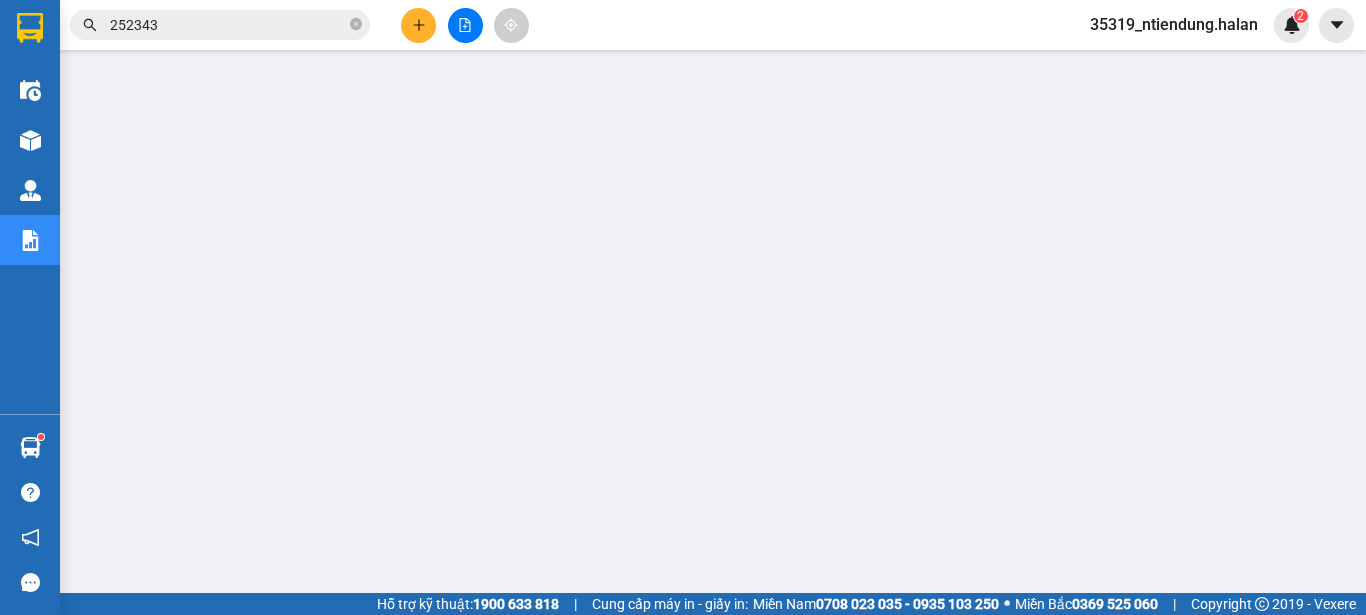 click on "252343" at bounding box center [228, 25] 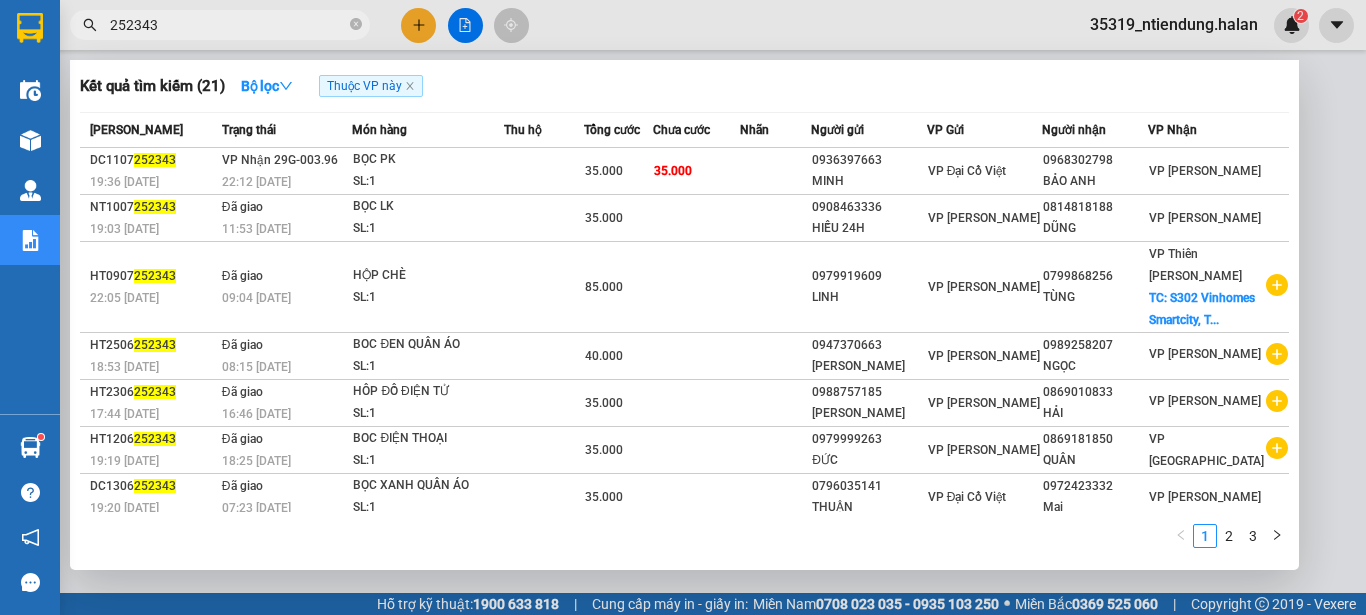 click on "252343" at bounding box center [228, 25] 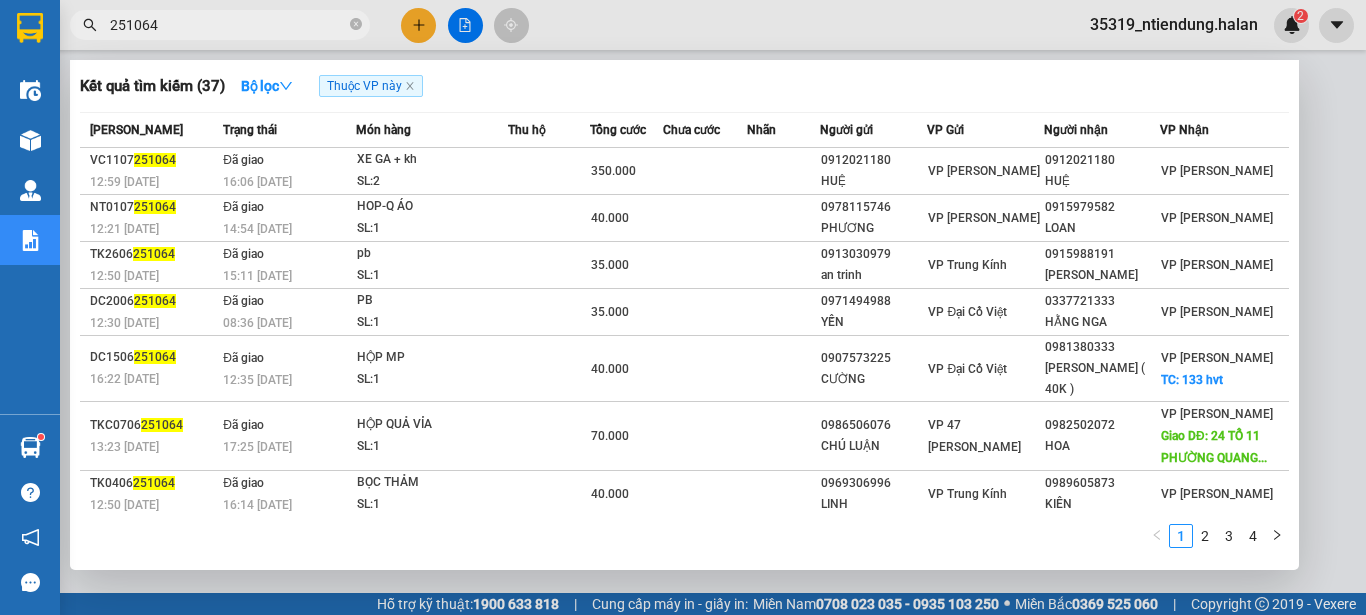 click on "251064" at bounding box center (228, 25) 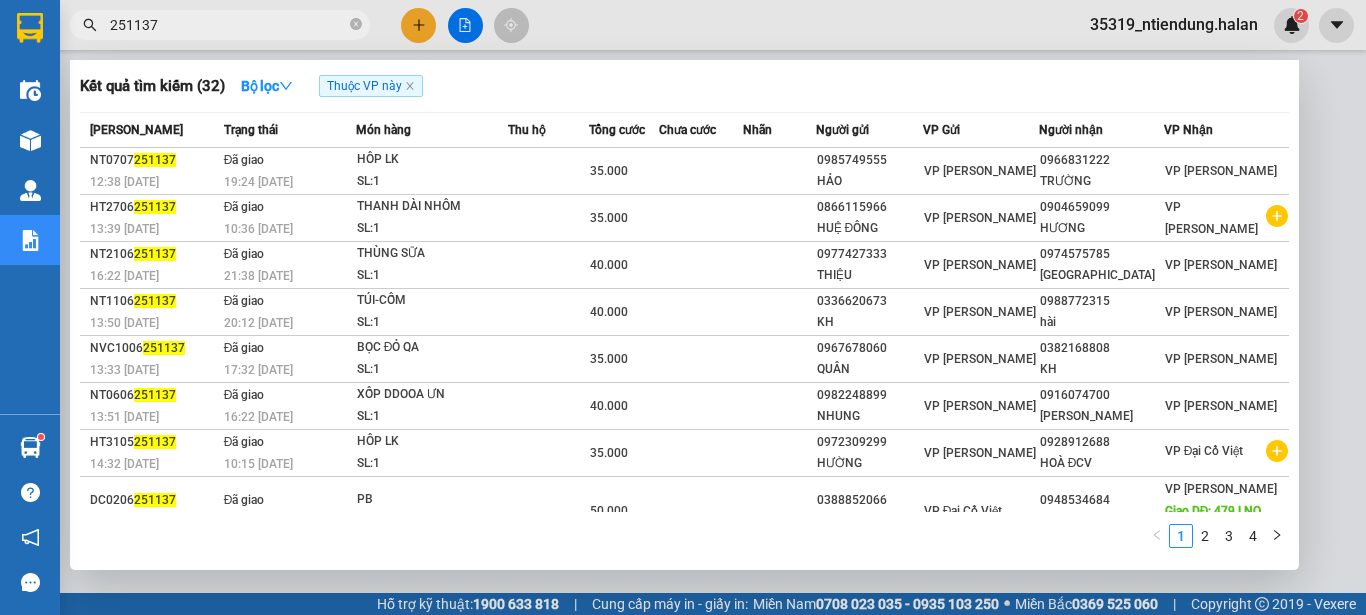 click on "251137" at bounding box center (228, 25) 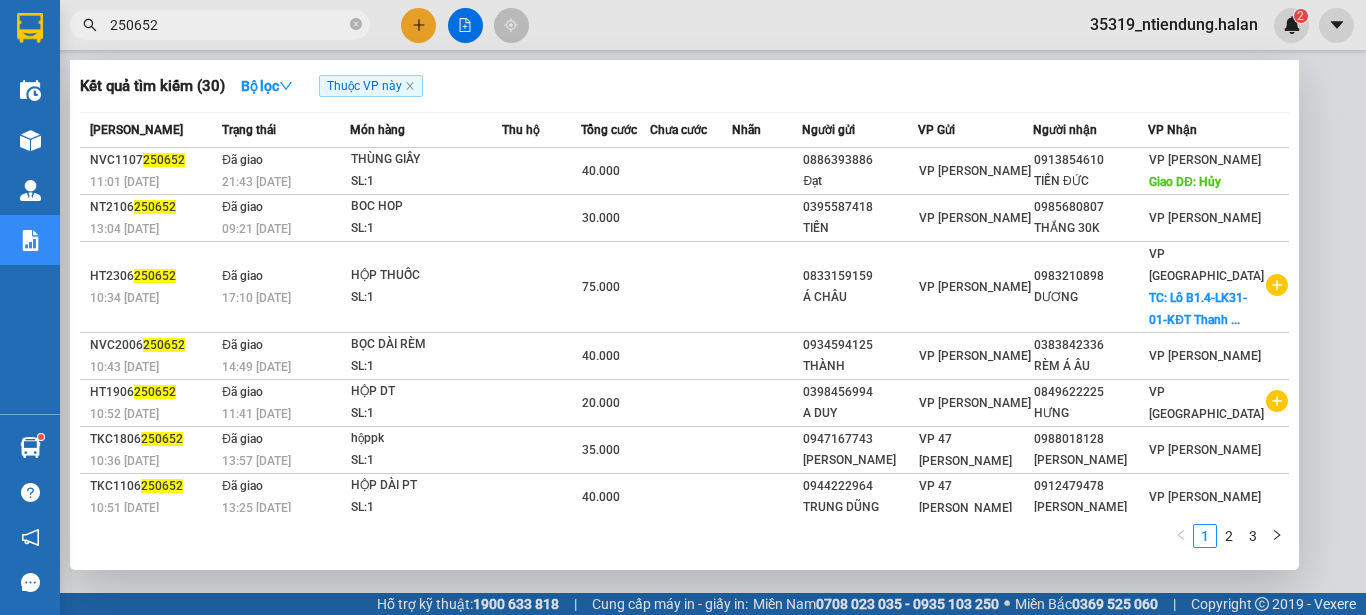 type on "250652" 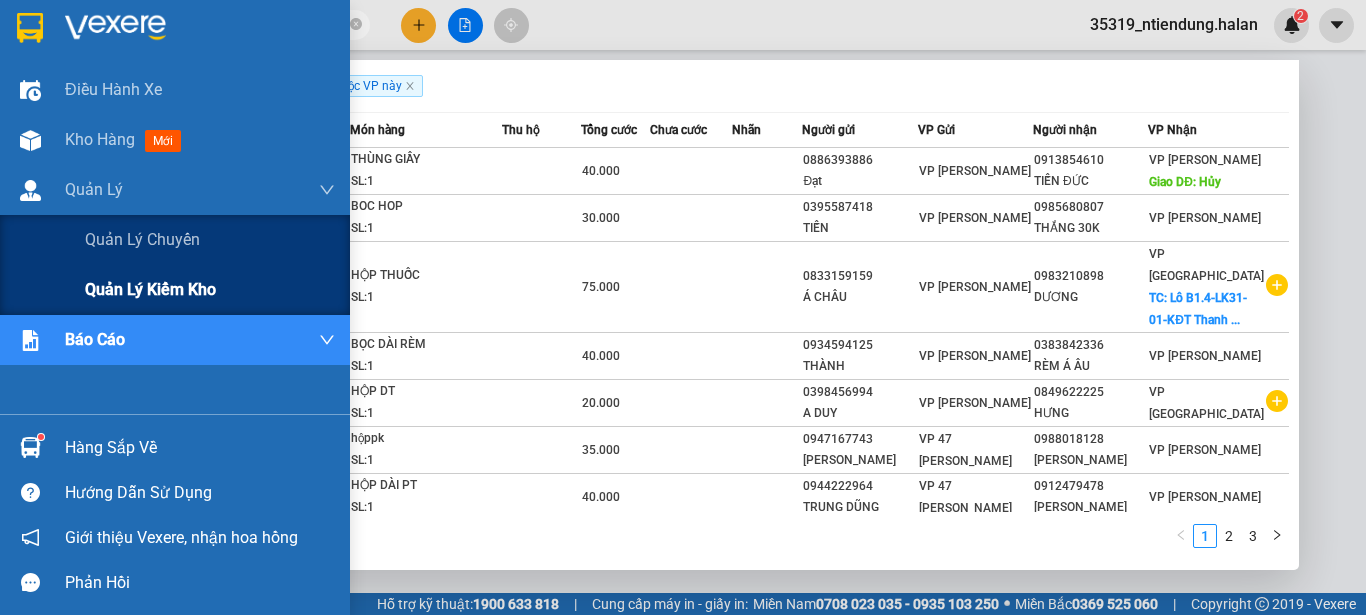 click on "Quản lý kiểm kho" at bounding box center [150, 289] 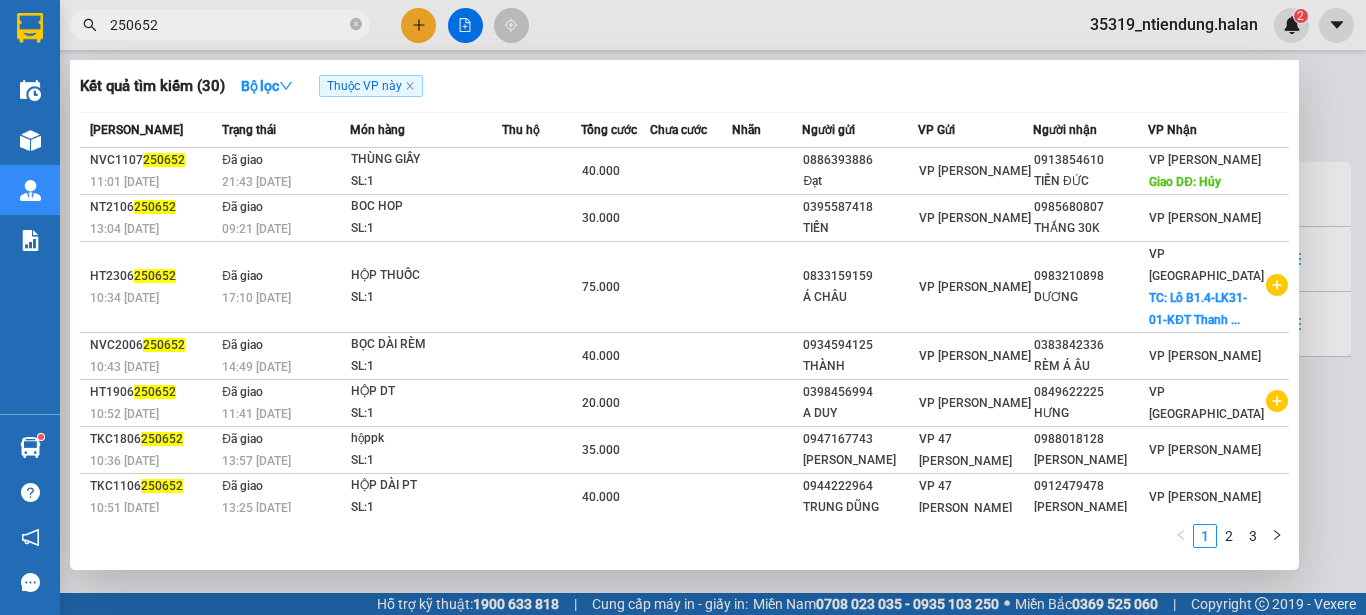 click at bounding box center [683, 307] 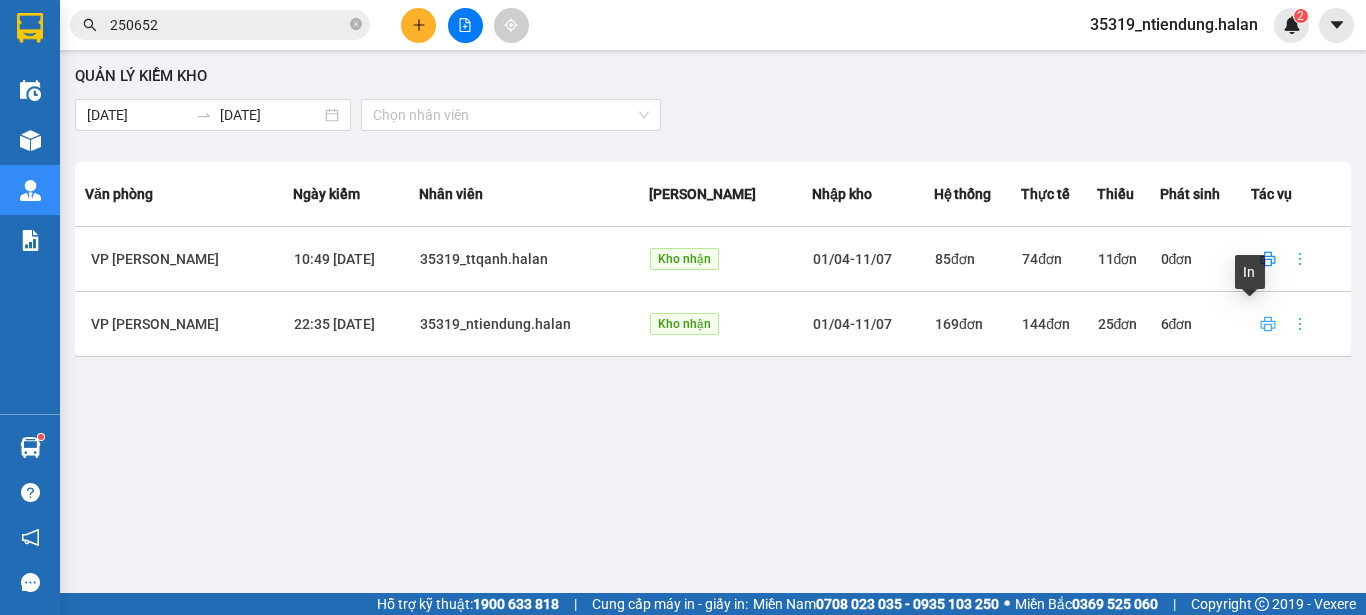 click 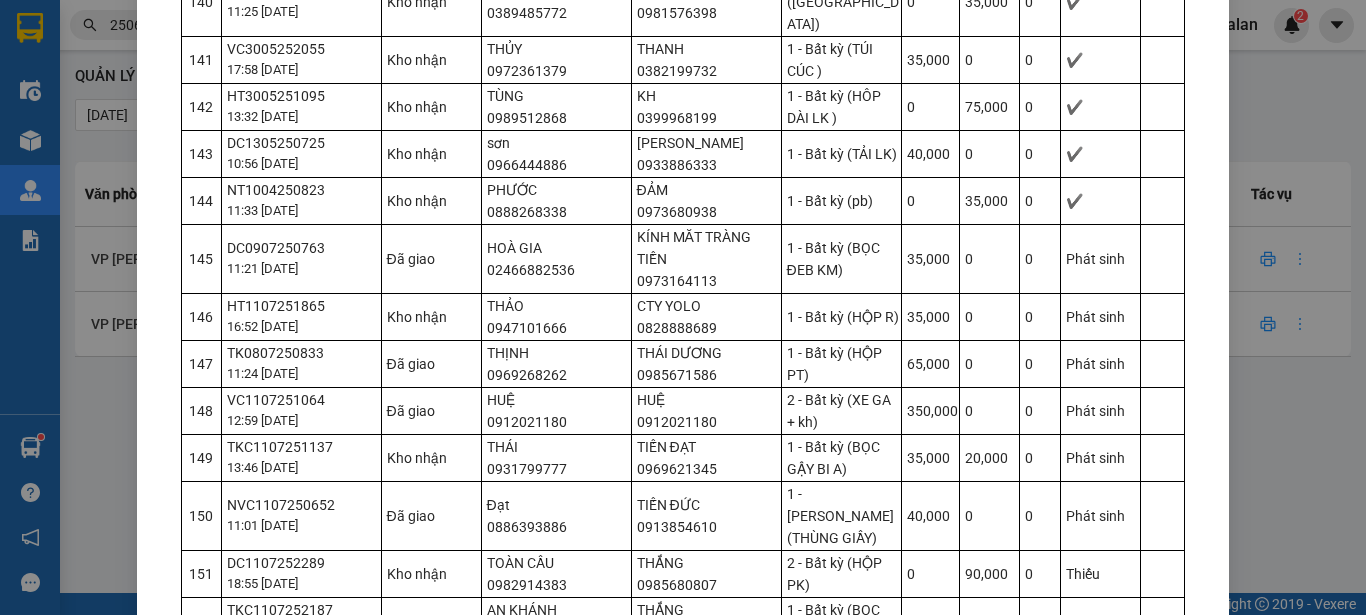 scroll, scrollTop: 7200, scrollLeft: 0, axis: vertical 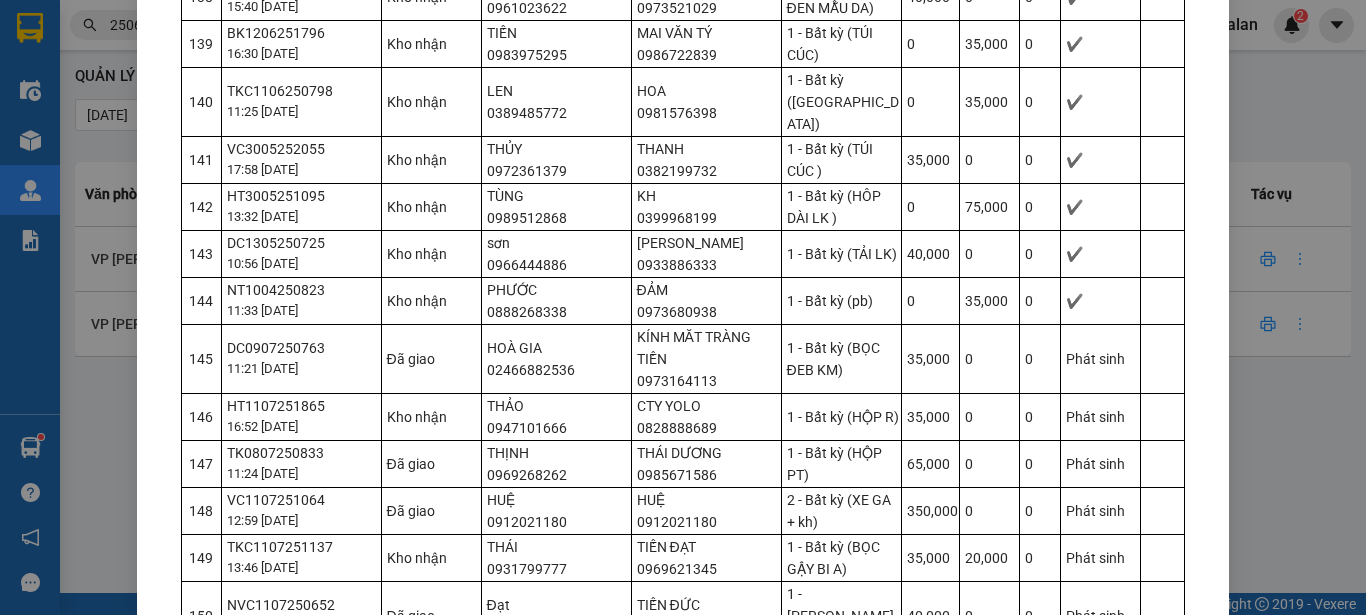 click on "HT1107251865" at bounding box center (303, 406) 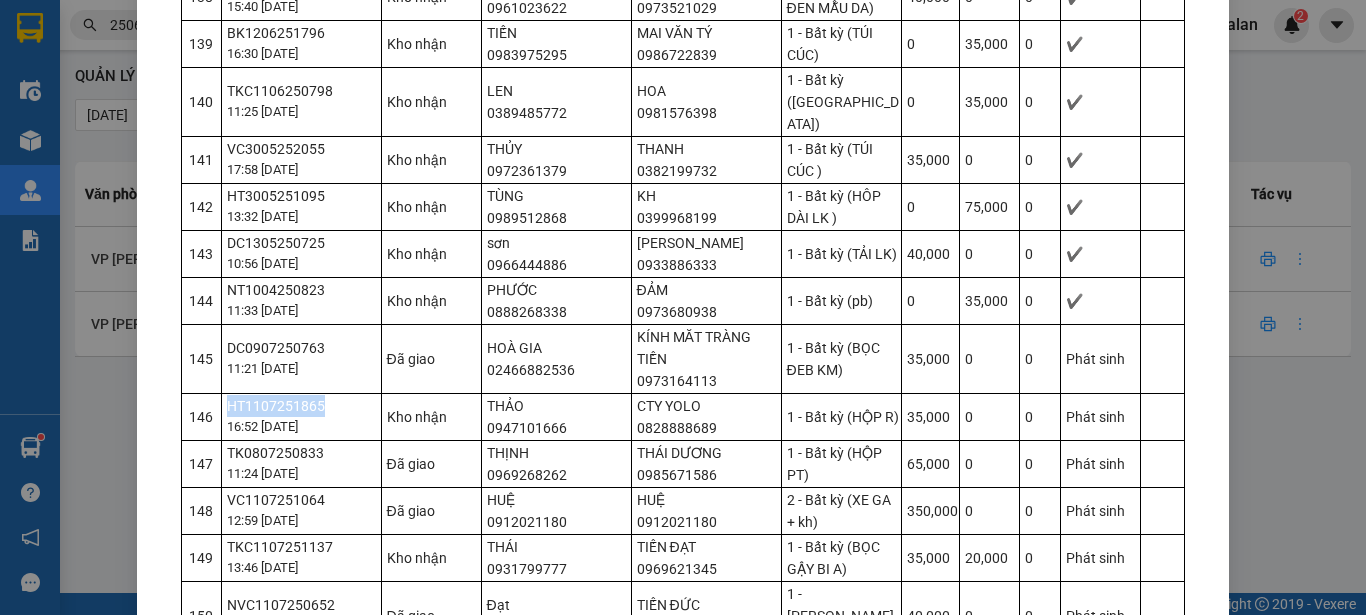 click on "HT1107251865" at bounding box center (303, 406) 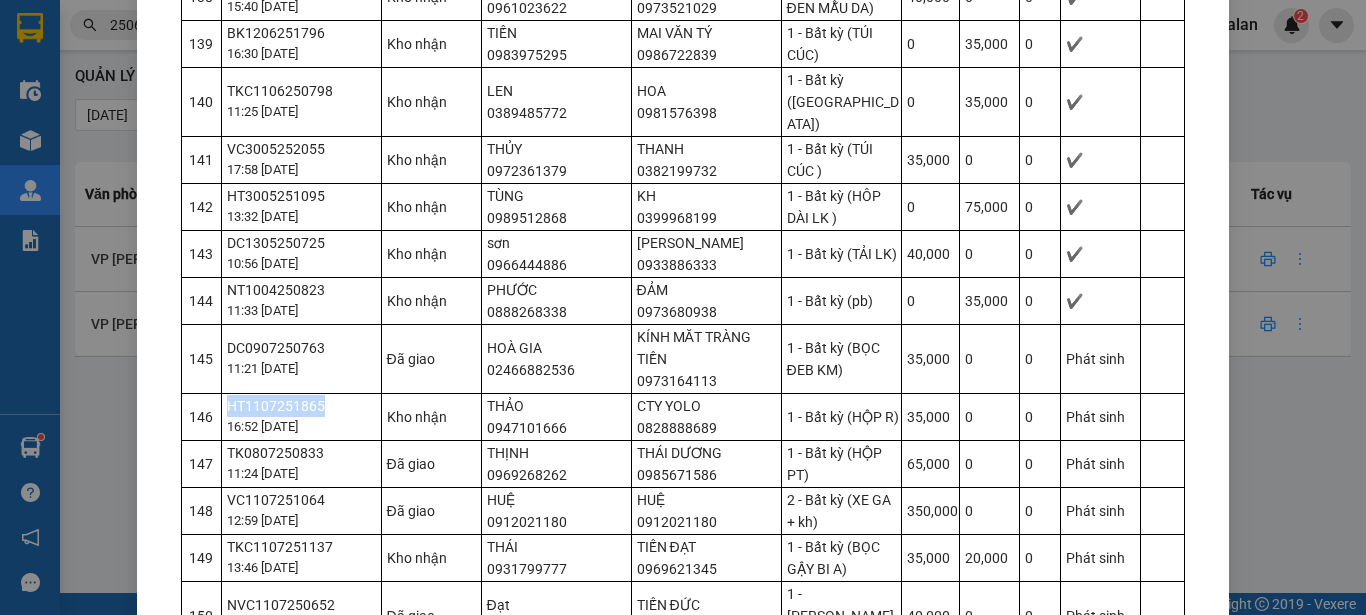 copy on "HT1107251865" 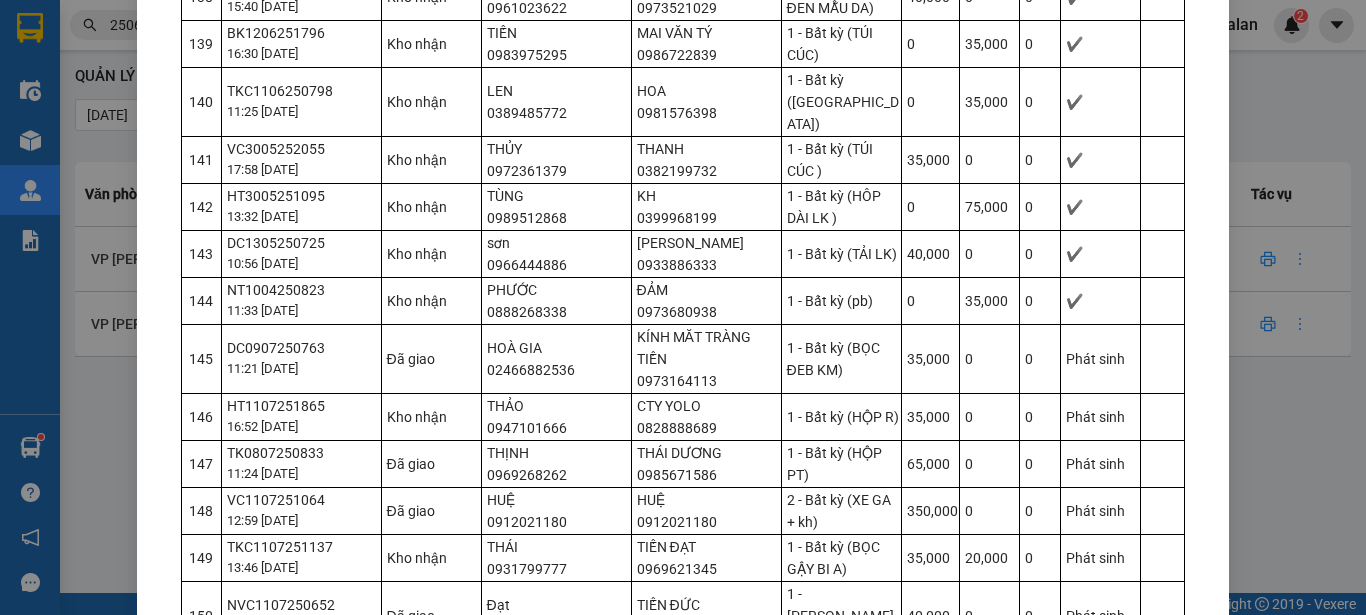click on "TK0807250833" at bounding box center (303, 453) 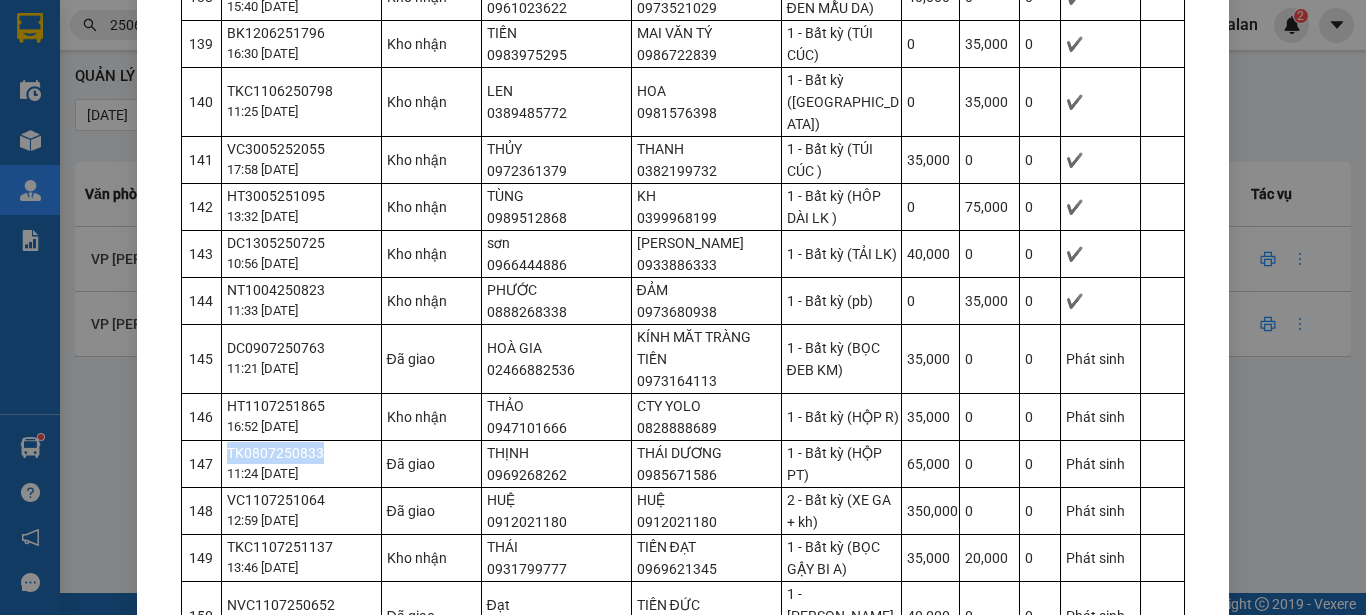 click on "TK0807250833" at bounding box center [303, 453] 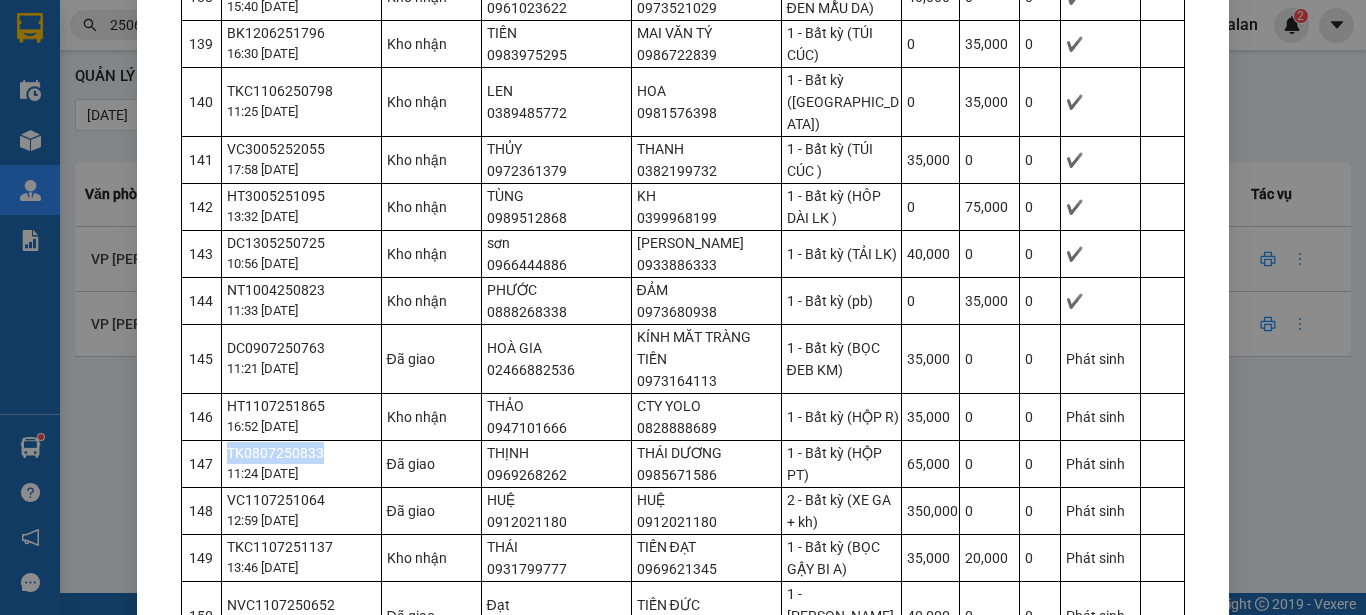 copy on "TK0807250833" 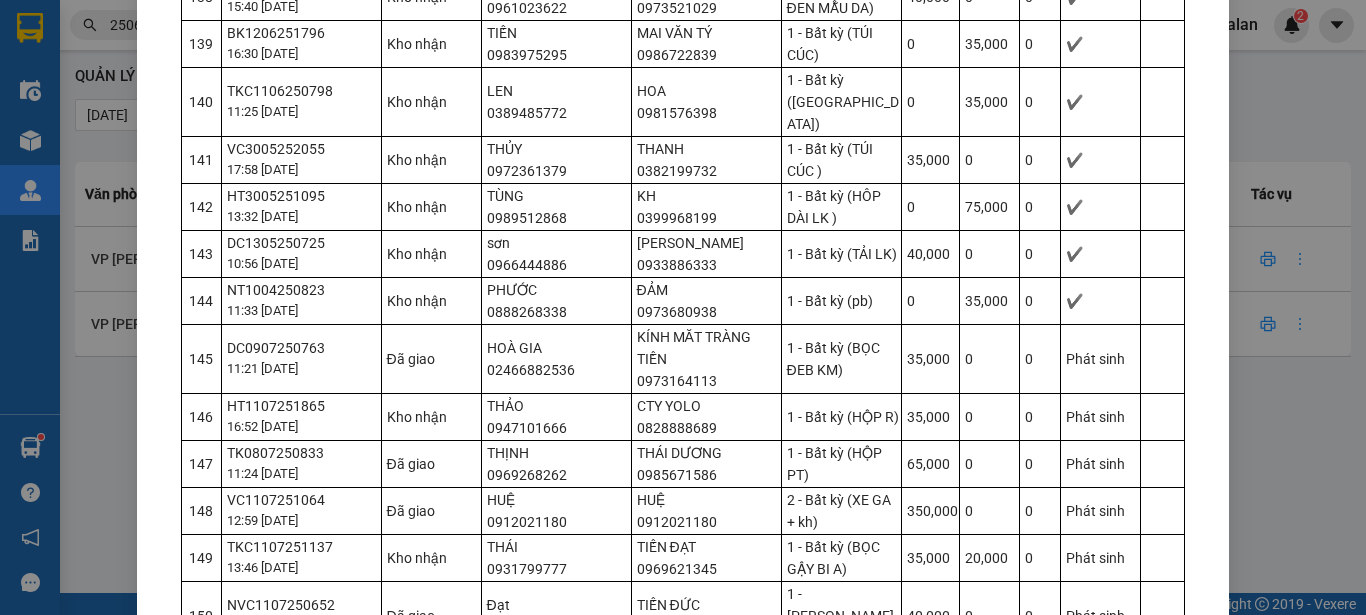 click on "VC1107251064 12:59 11/07" at bounding box center (301, 510) 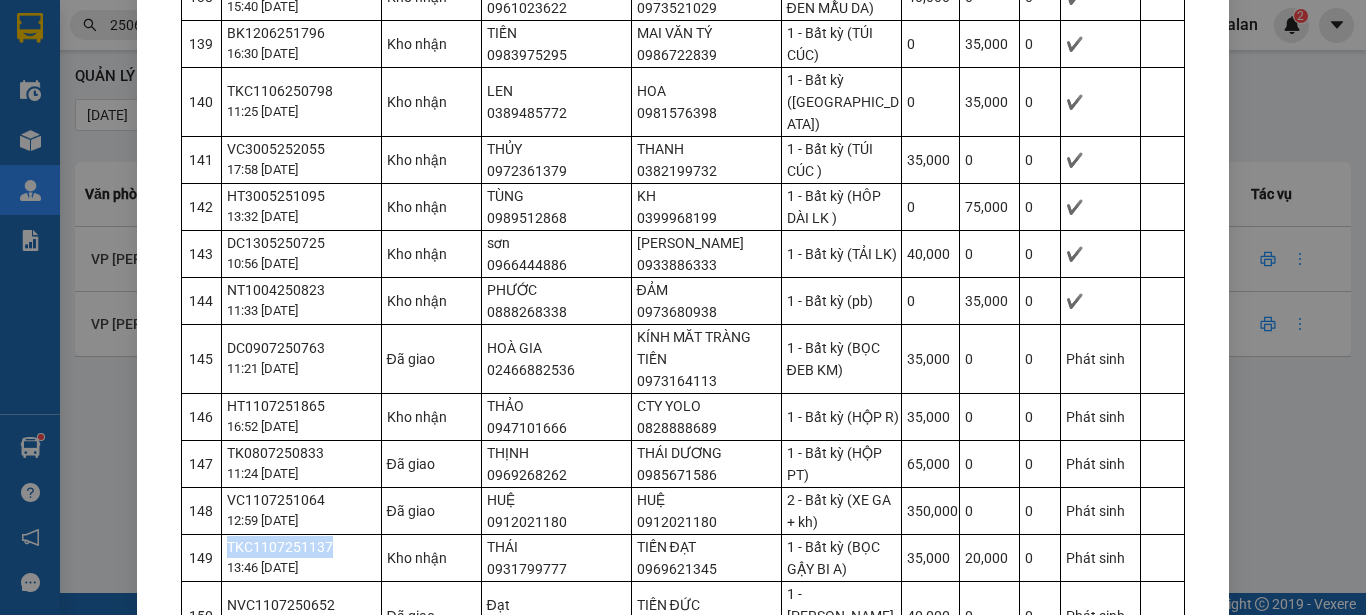 click on "TKC1107251137" at bounding box center [303, 547] 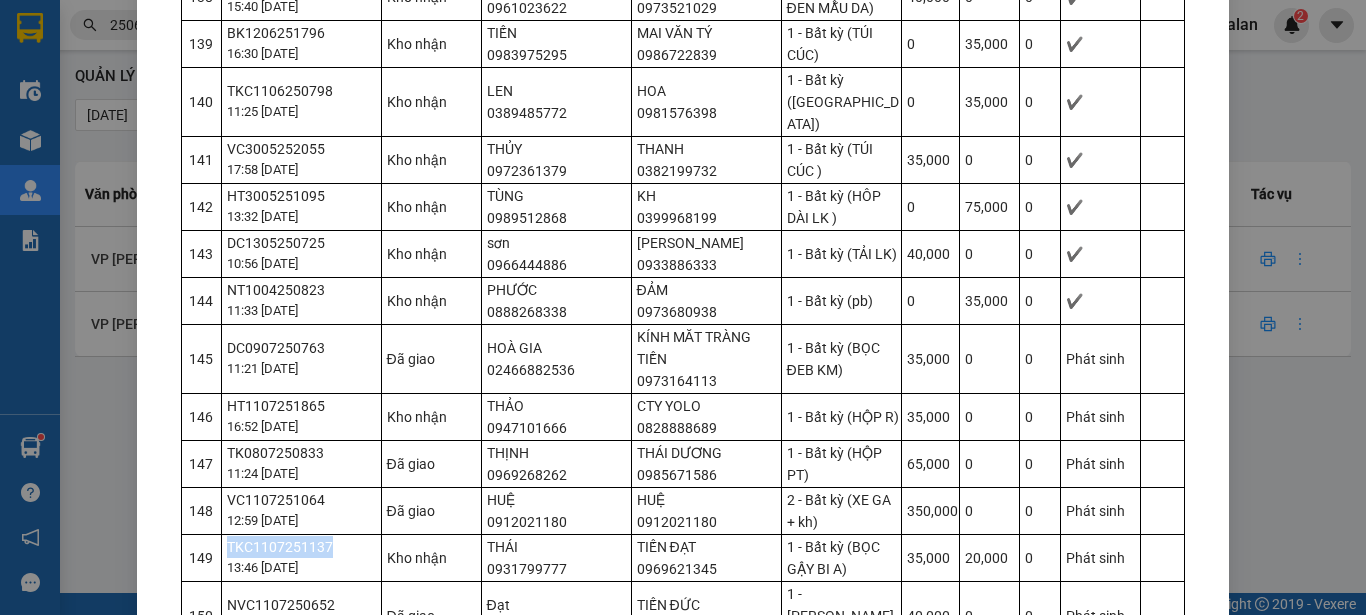 copy on "TKC1107251137" 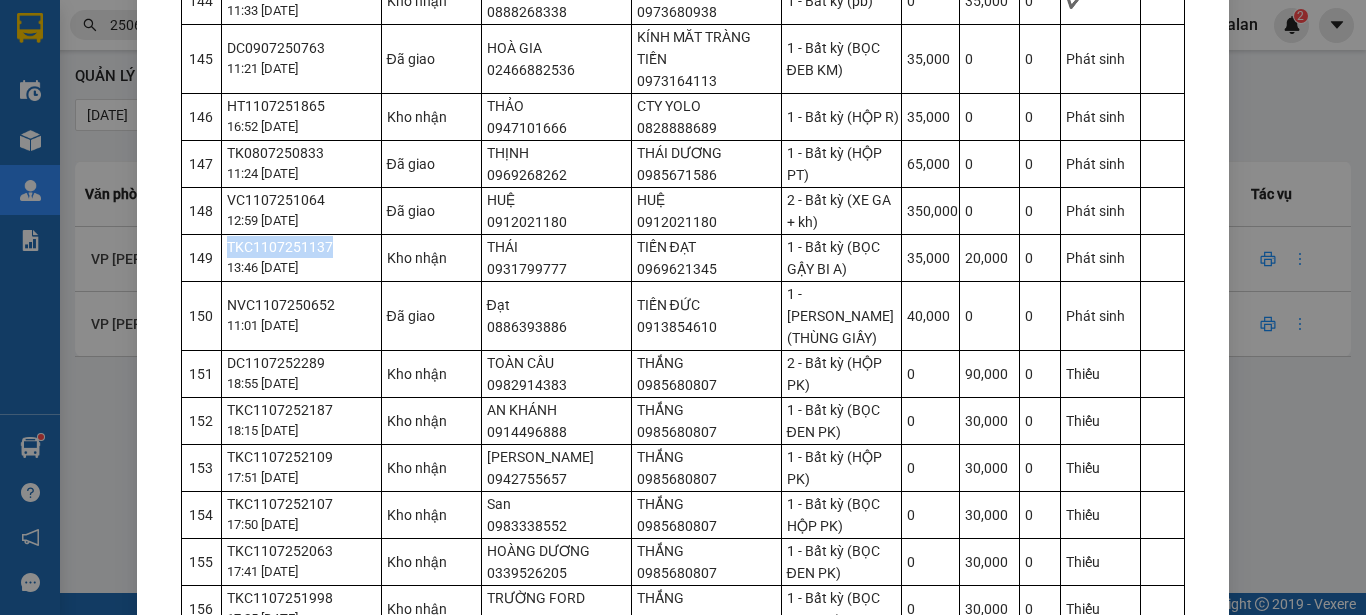 scroll, scrollTop: 7600, scrollLeft: 0, axis: vertical 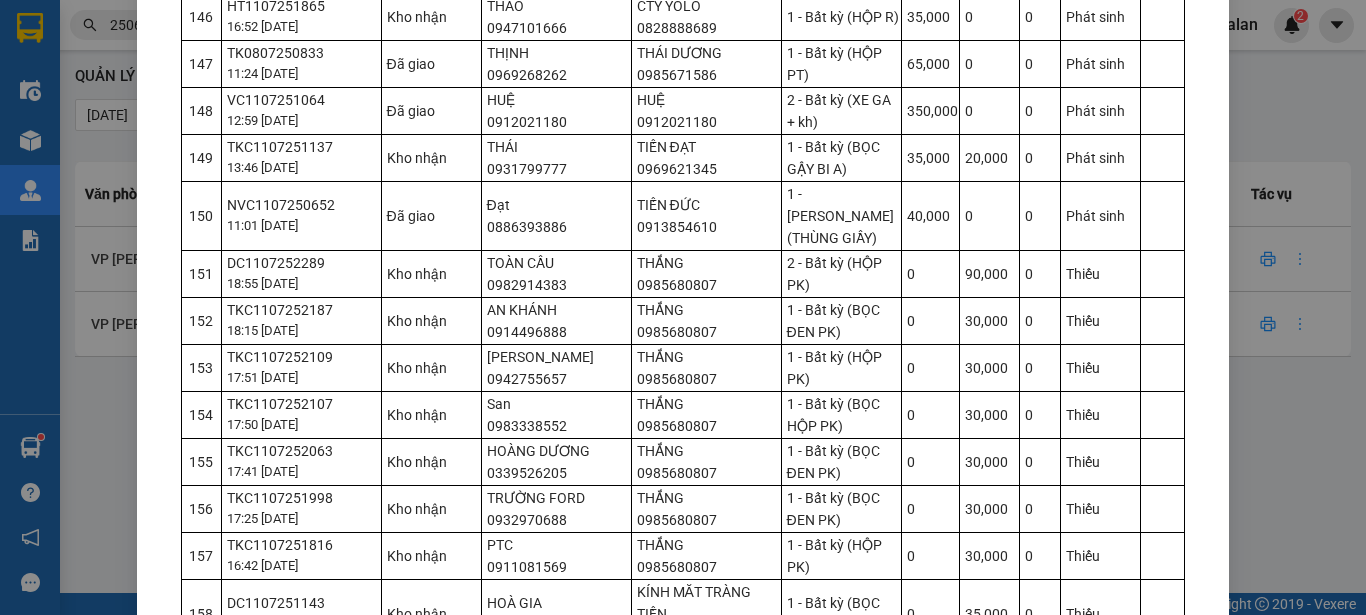 click on "DC1107251143" at bounding box center (303, 603) 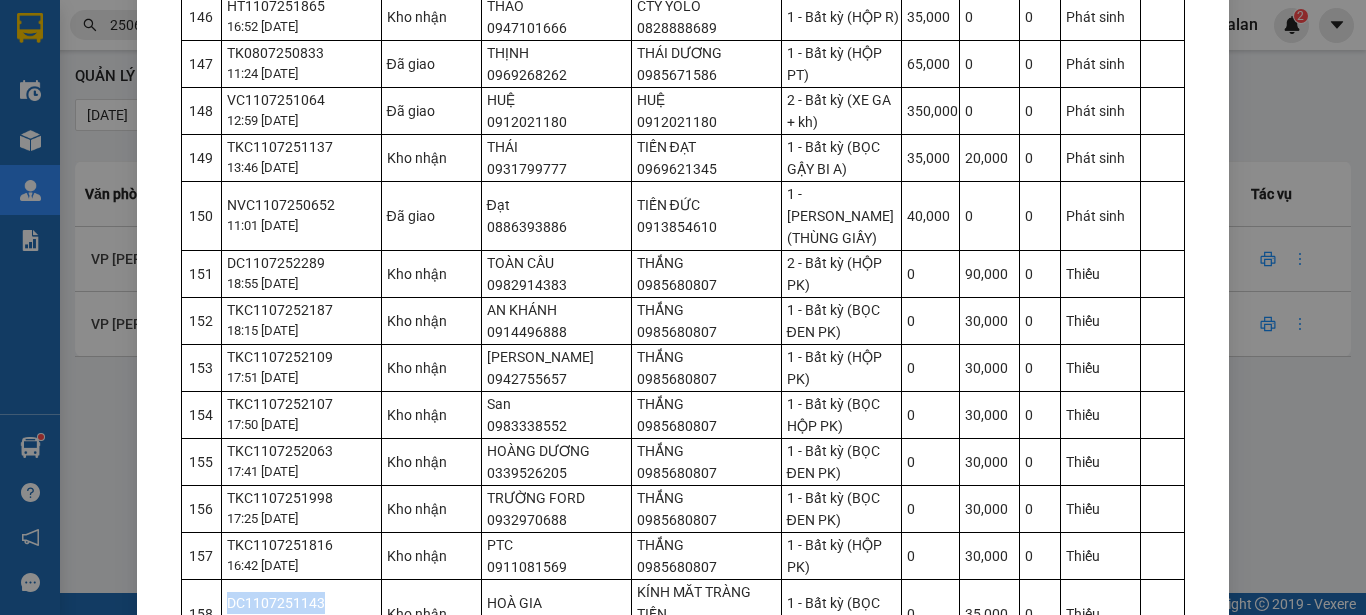 copy on "DC1107251143" 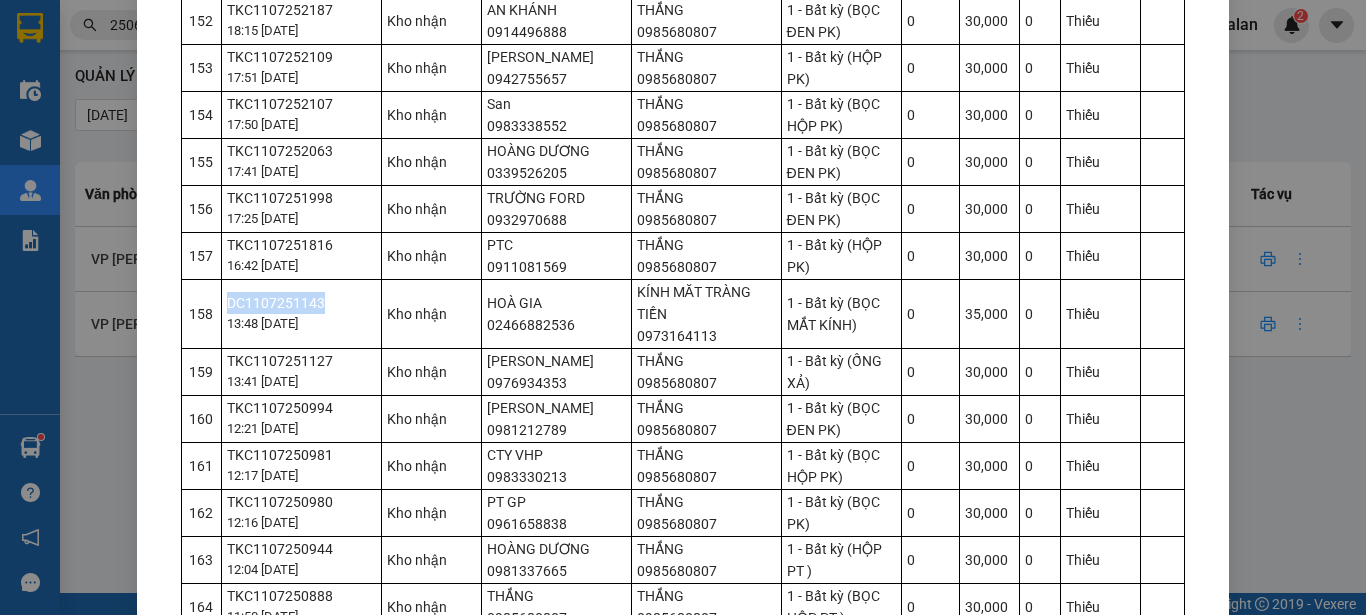 scroll, scrollTop: 8000, scrollLeft: 0, axis: vertical 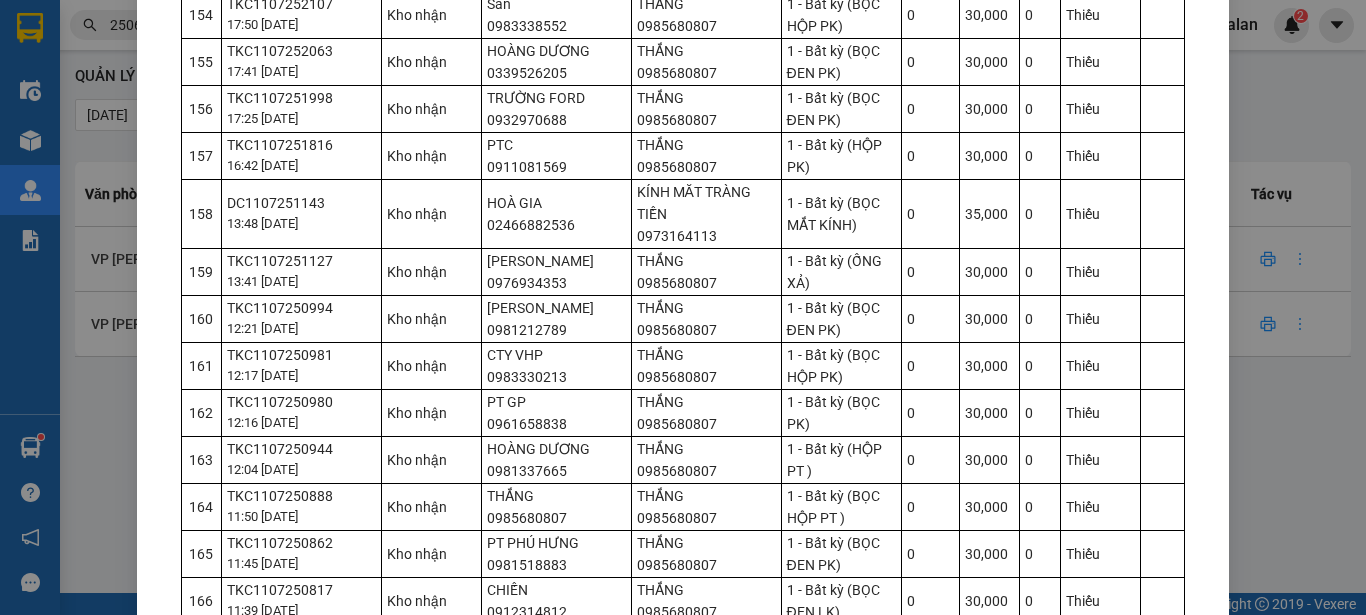 click on "DC1107250609" at bounding box center (303, 684) 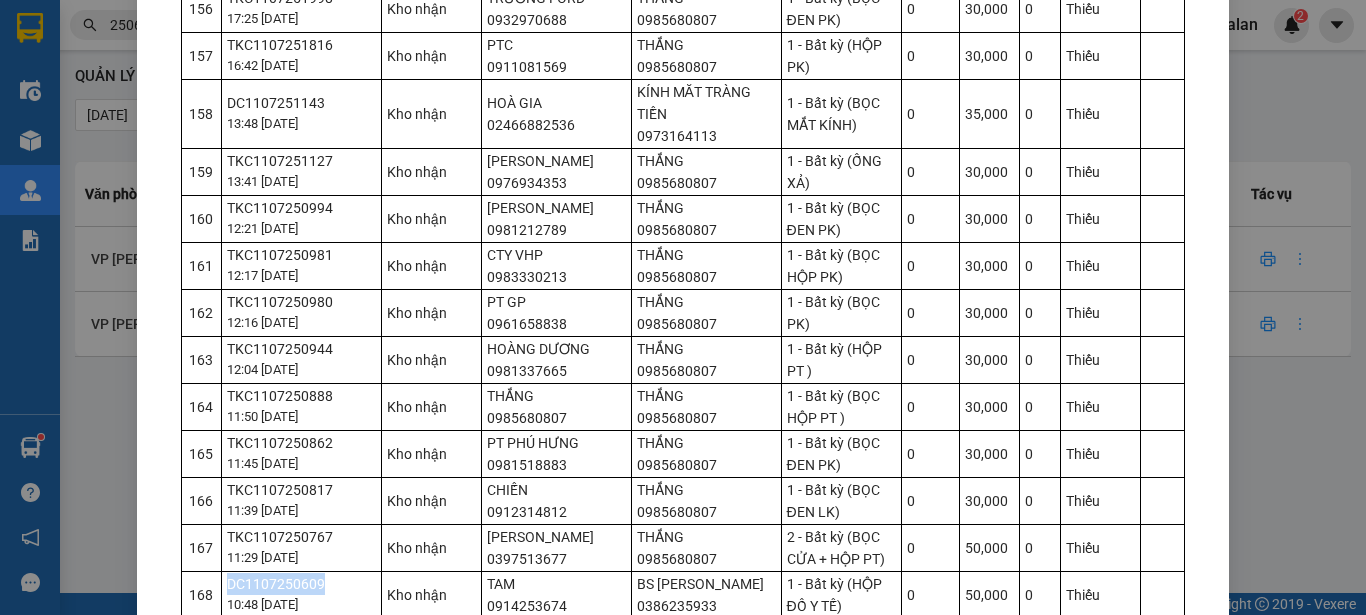 scroll, scrollTop: 8200, scrollLeft: 0, axis: vertical 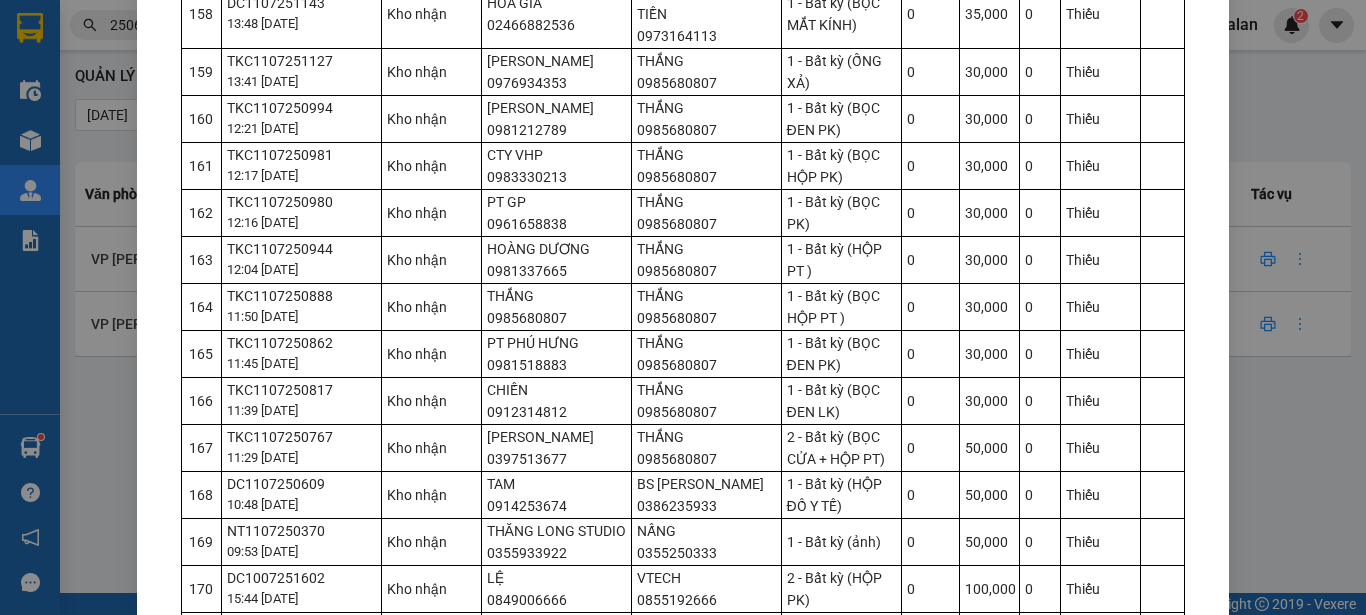 click on "NVC1007250745" at bounding box center (303, 625) 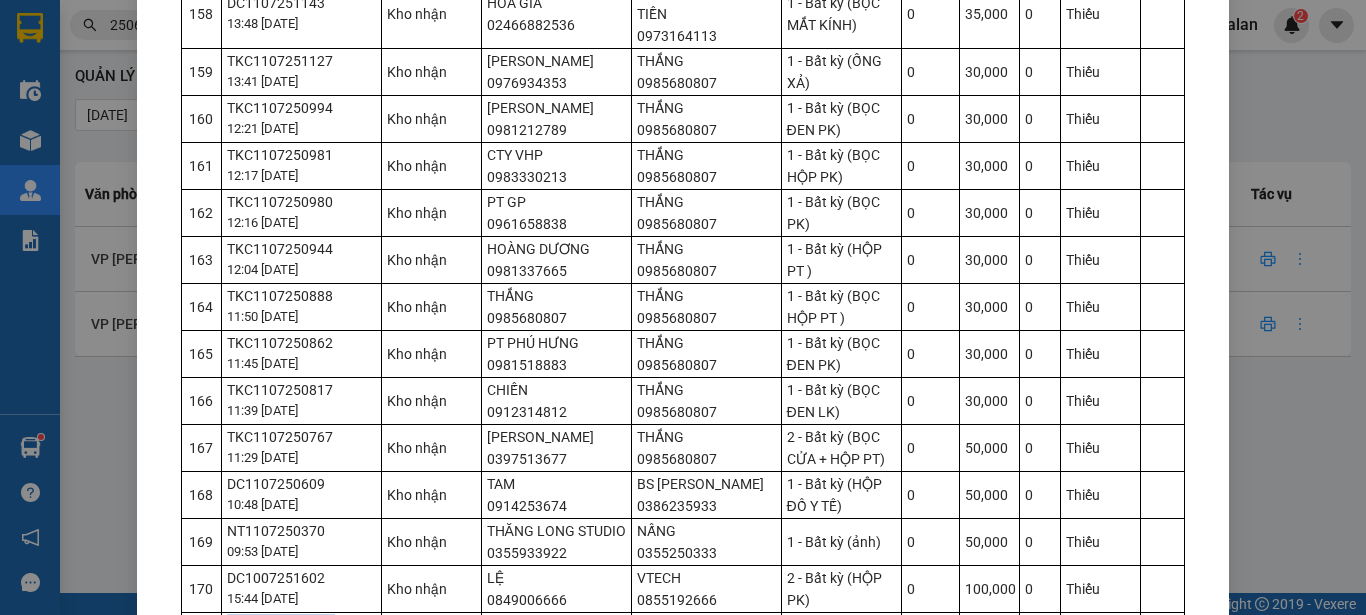 click on "NVC1007250745" at bounding box center (303, 625) 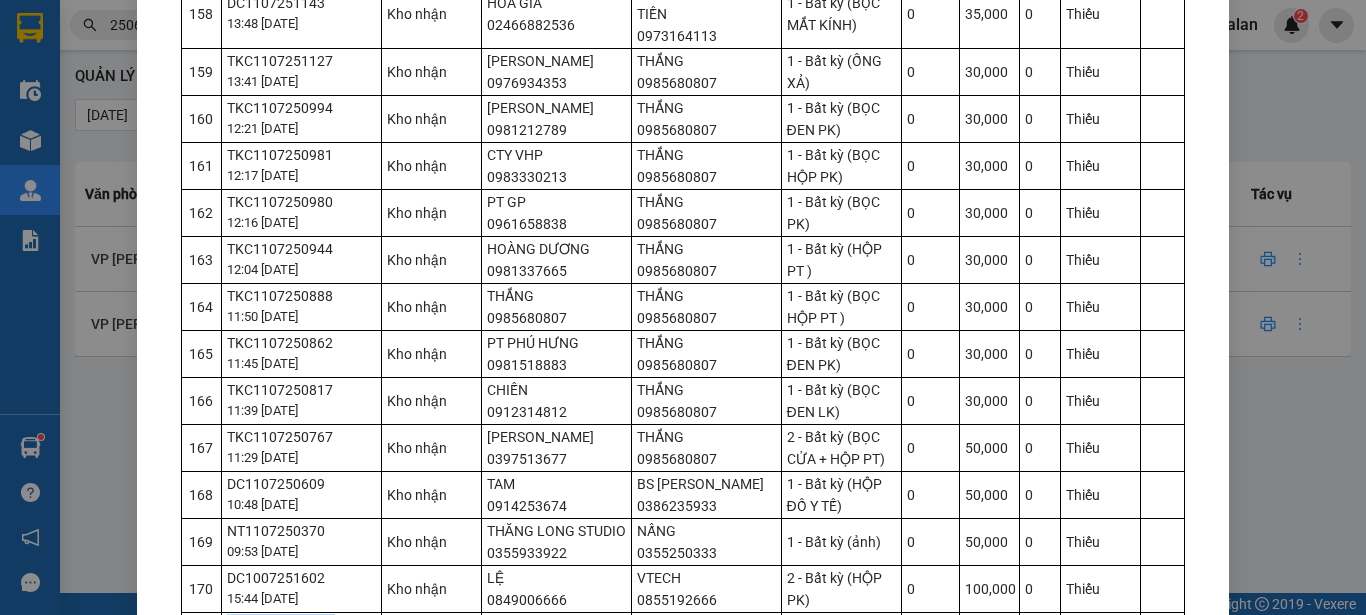 copy on "NVC1007250745" 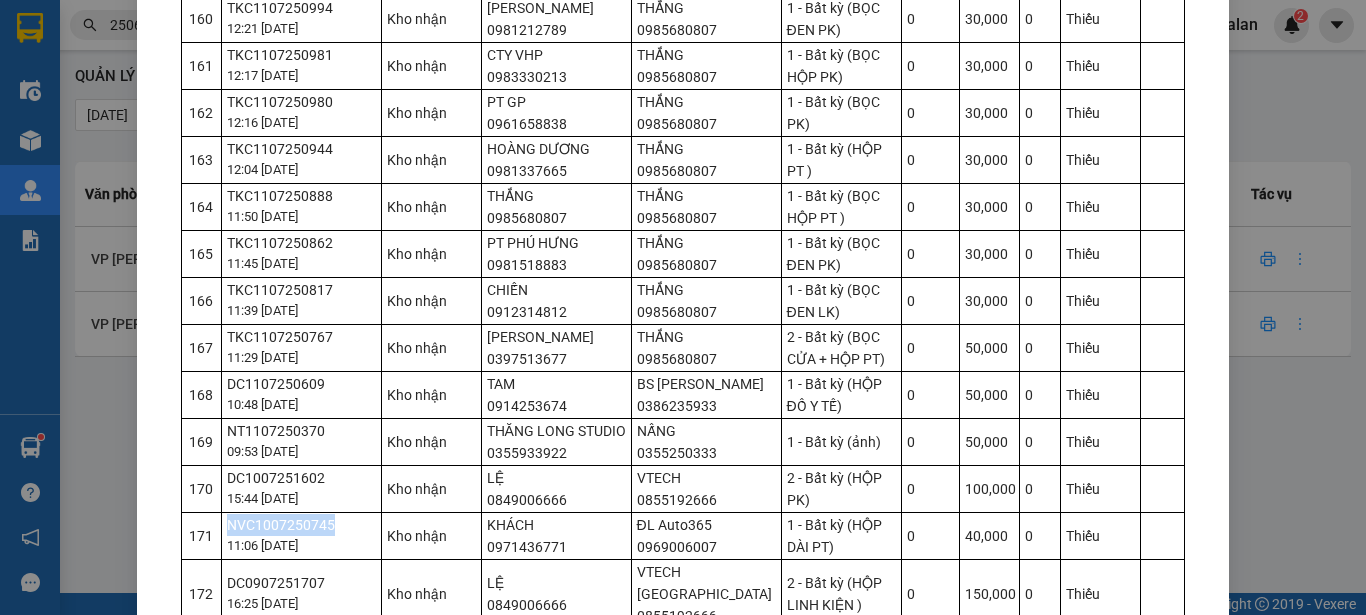 scroll, scrollTop: 8311, scrollLeft: 0, axis: vertical 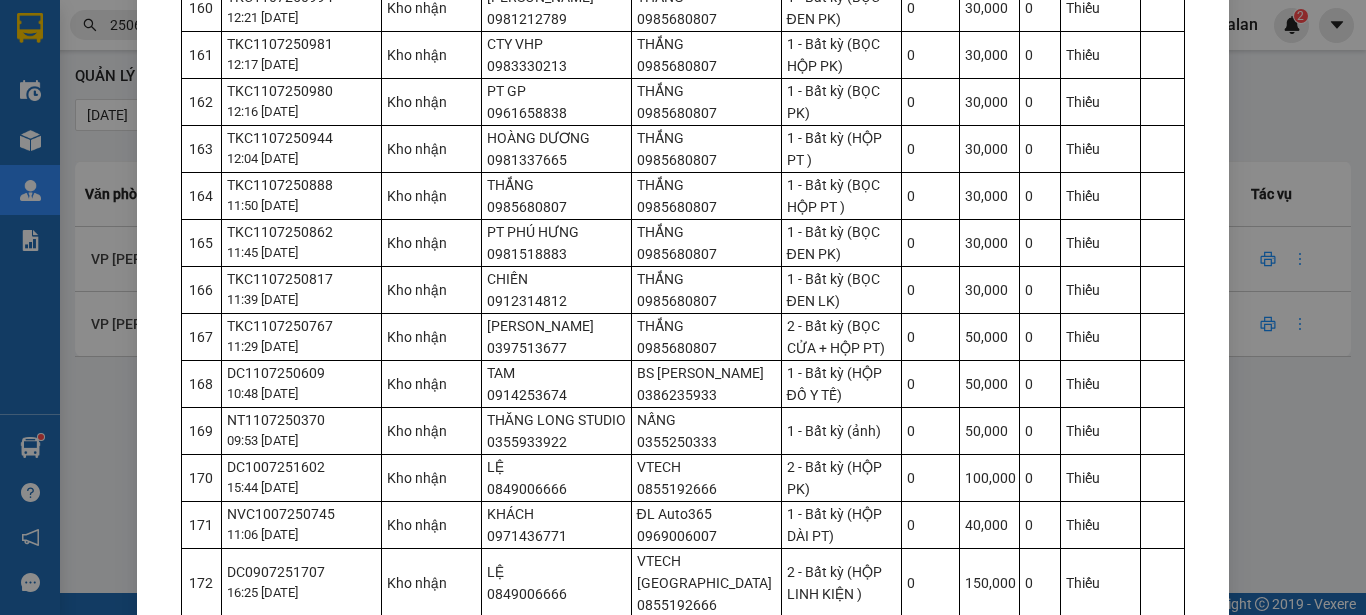click on "DC0907251489" at bounding box center [303, 630] 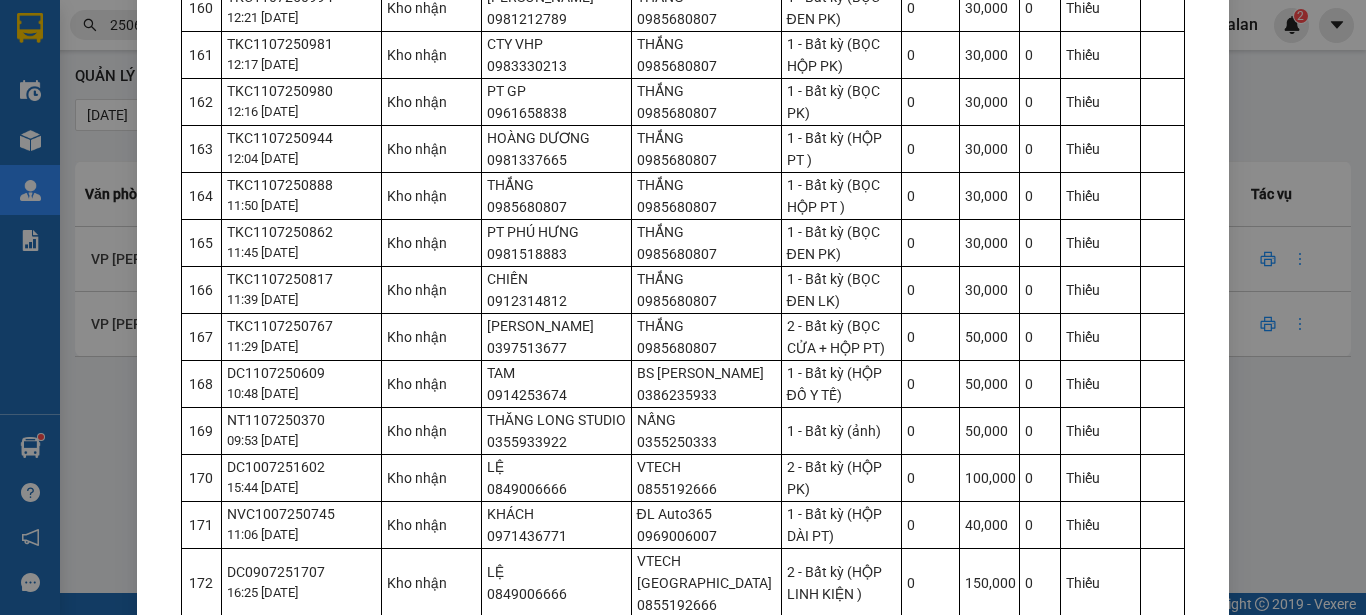 scroll, scrollTop: 7911, scrollLeft: 0, axis: vertical 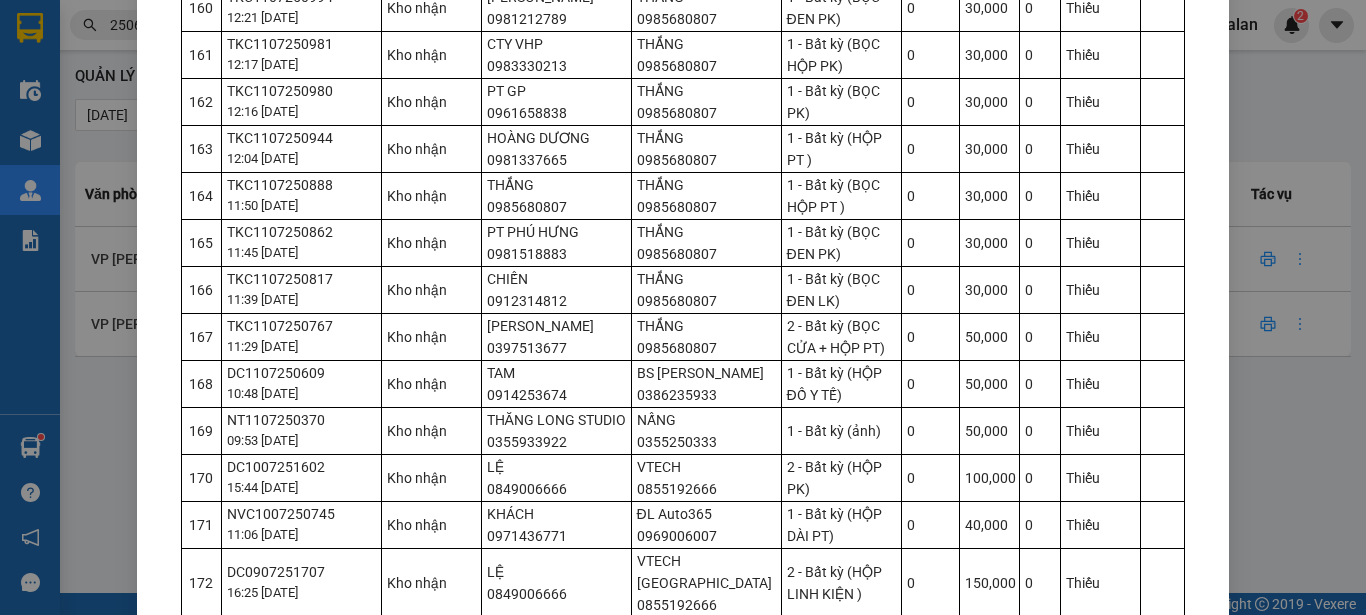 click on "Đóng" at bounding box center (621, 837) 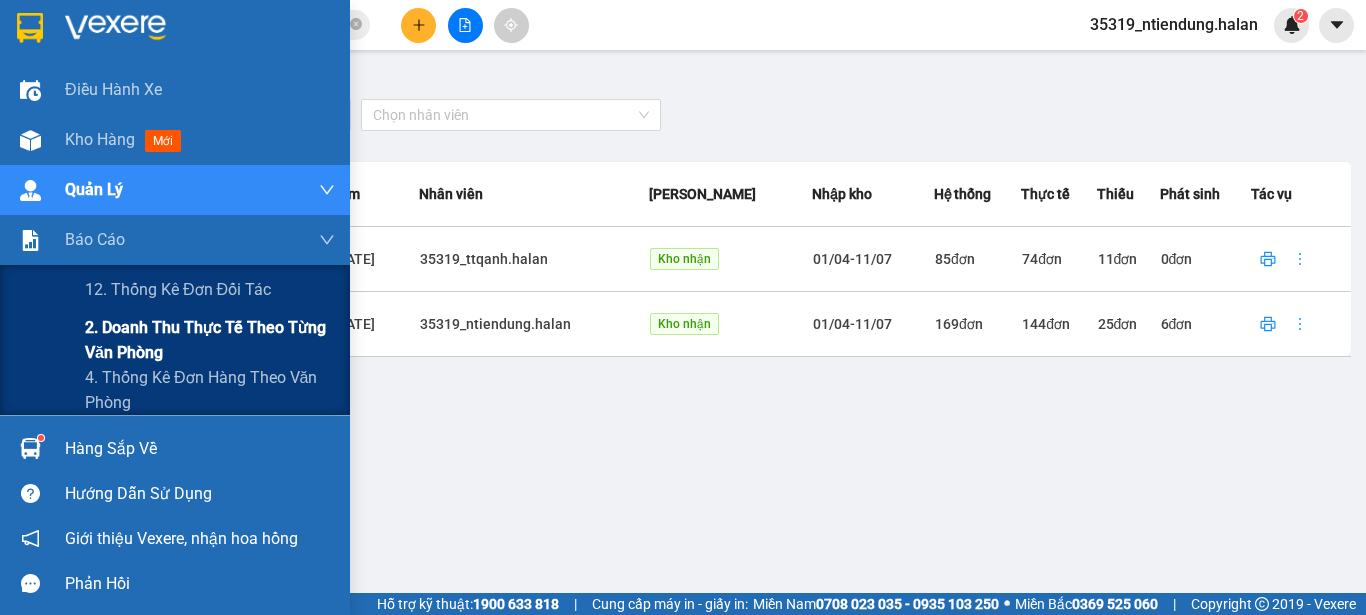 click on "2. Doanh thu thực tế theo từng văn phòng" at bounding box center [210, 340] 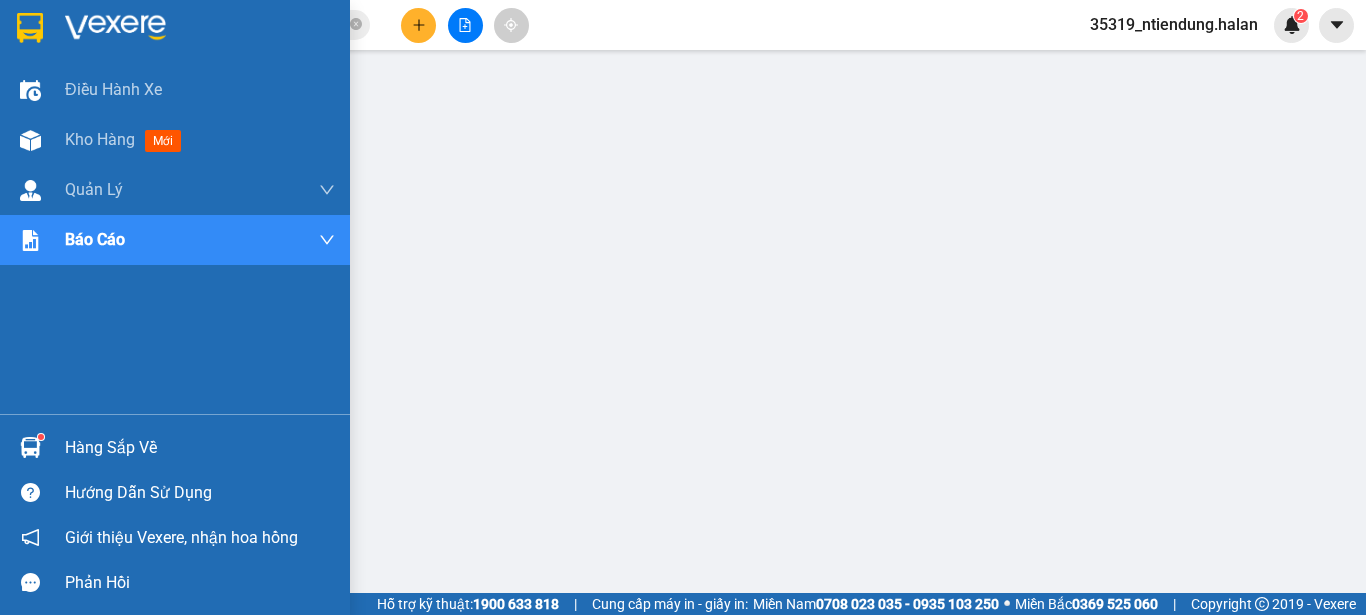 drag, startPoint x: 36, startPoint y: 437, endPoint x: 54, endPoint y: 433, distance: 18.439089 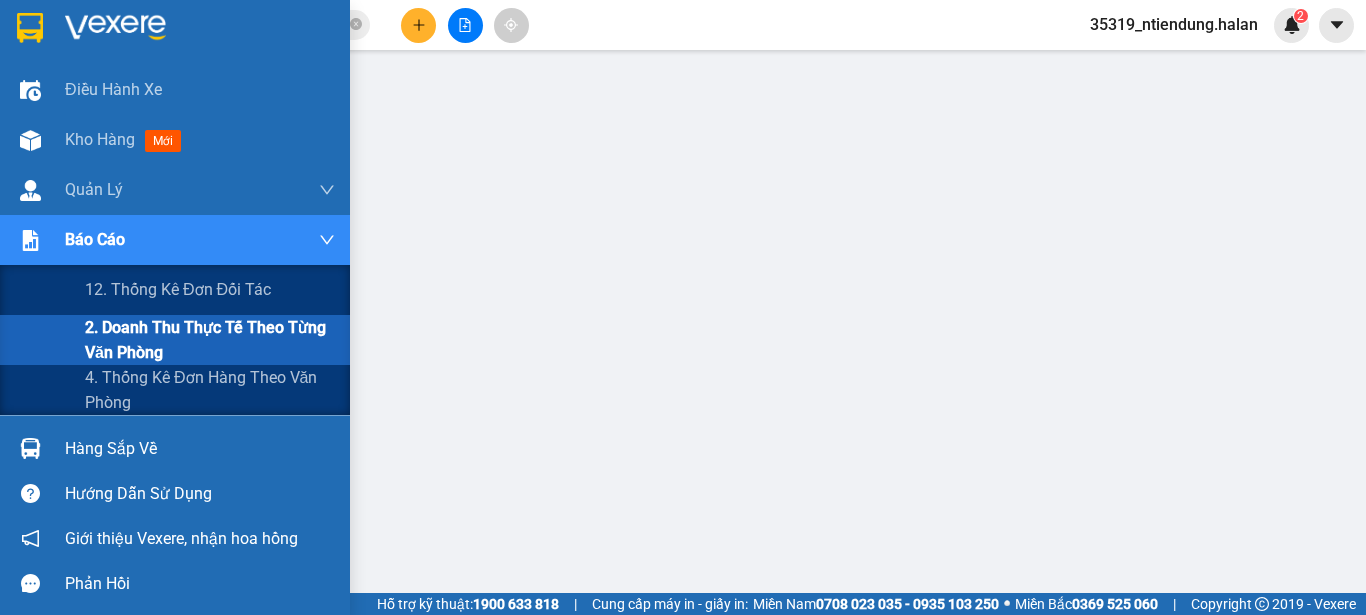 click on "2. Doanh thu thực tế theo từng văn phòng" at bounding box center (210, 340) 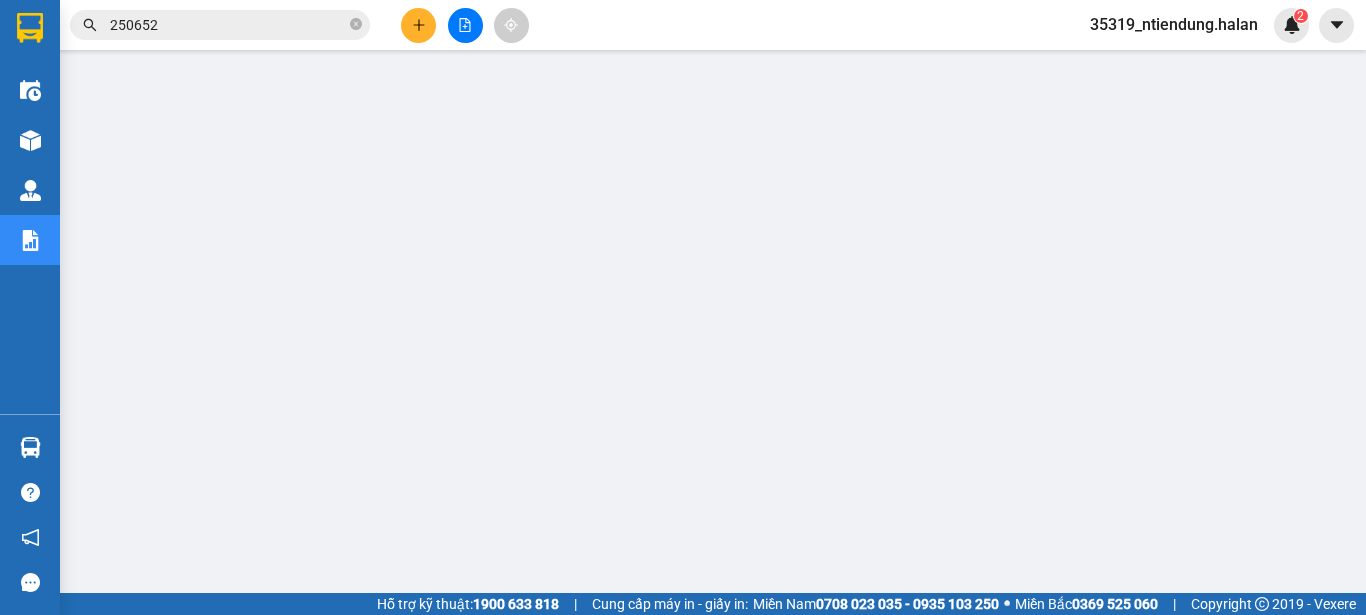 scroll, scrollTop: 0, scrollLeft: 0, axis: both 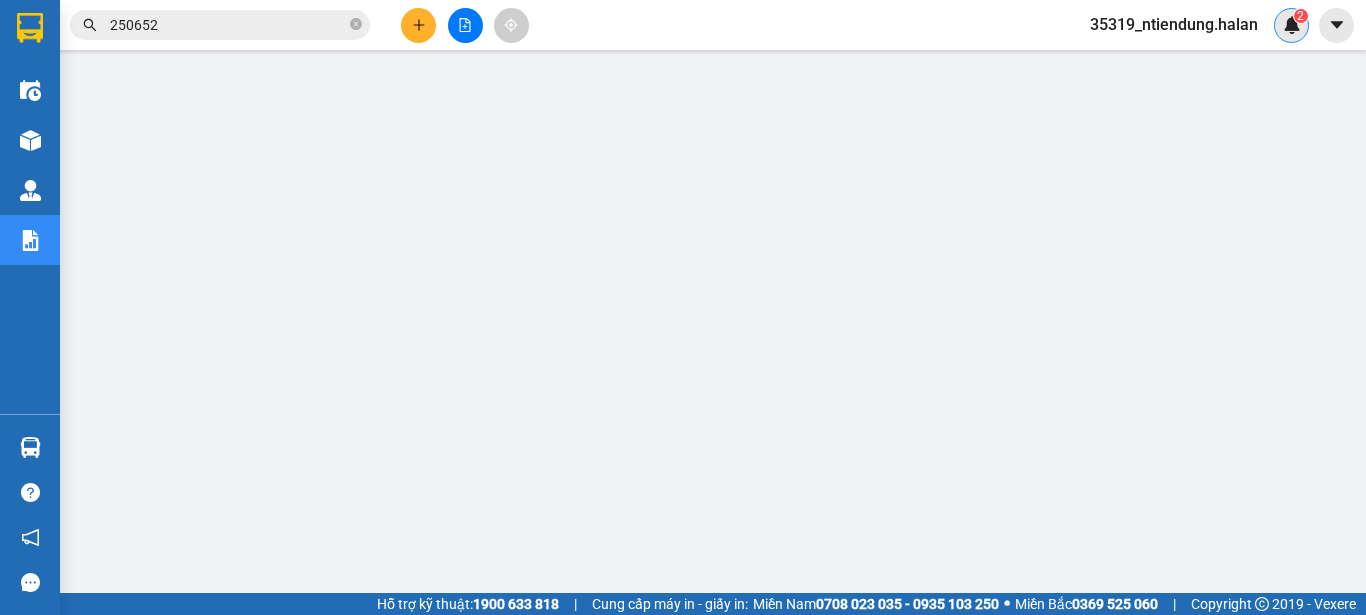 click at bounding box center (1292, 25) 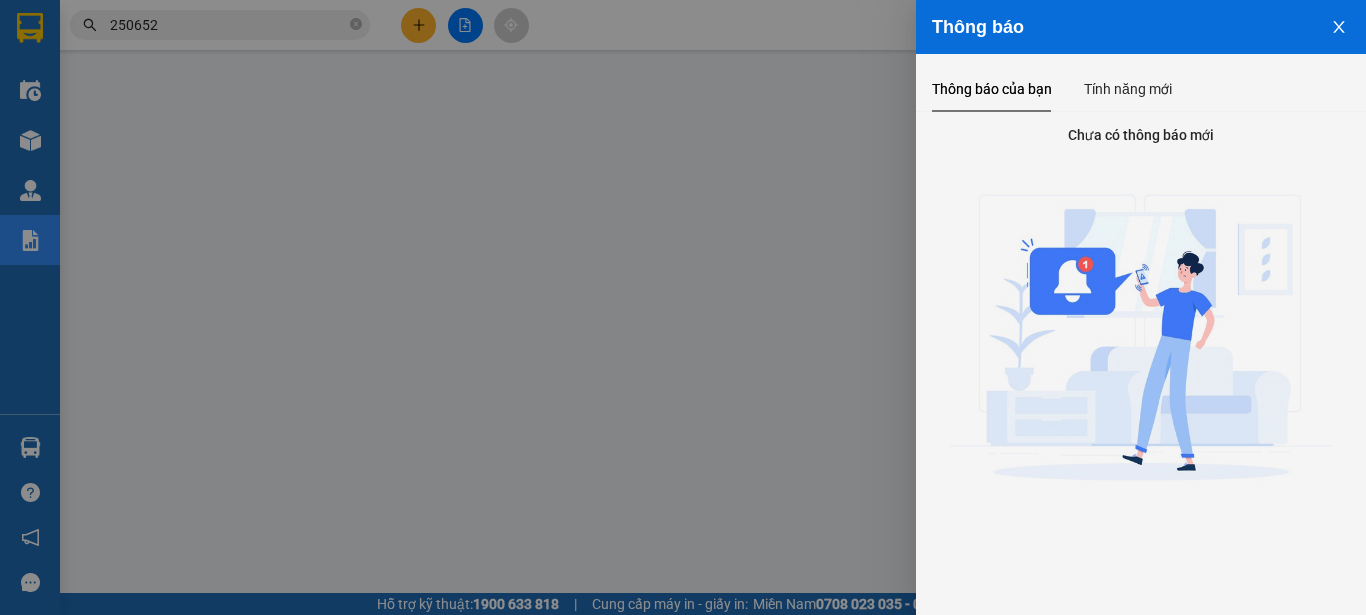click 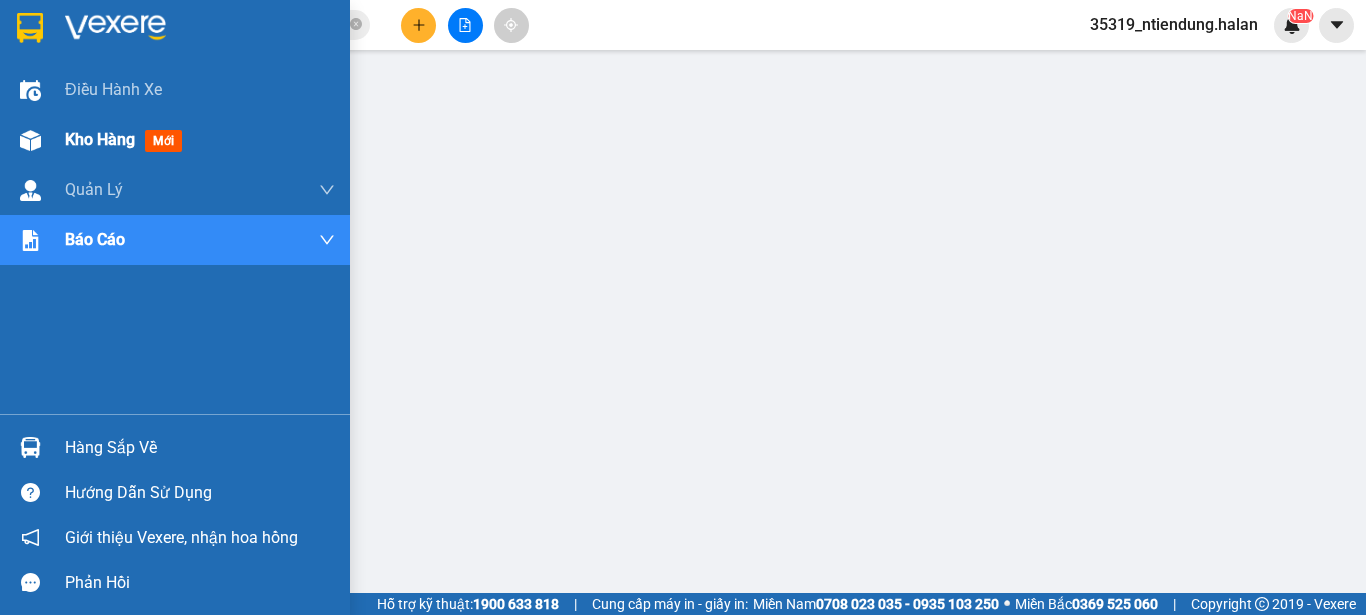 click at bounding box center [30, 140] 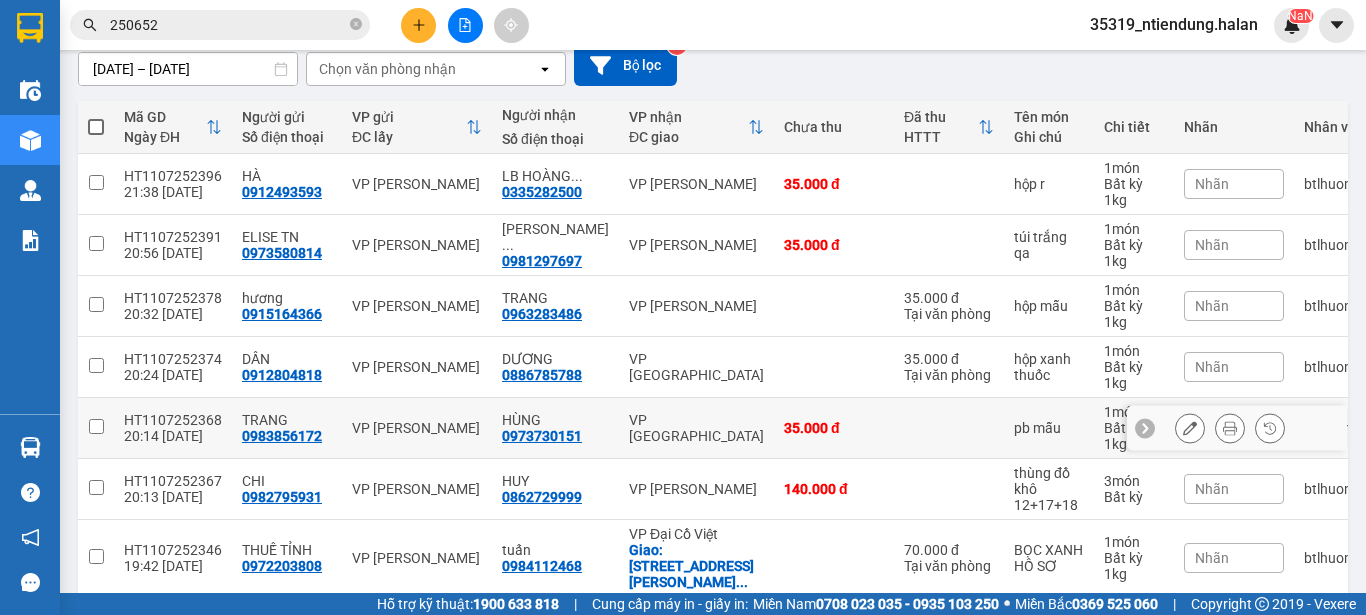scroll, scrollTop: 0, scrollLeft: 0, axis: both 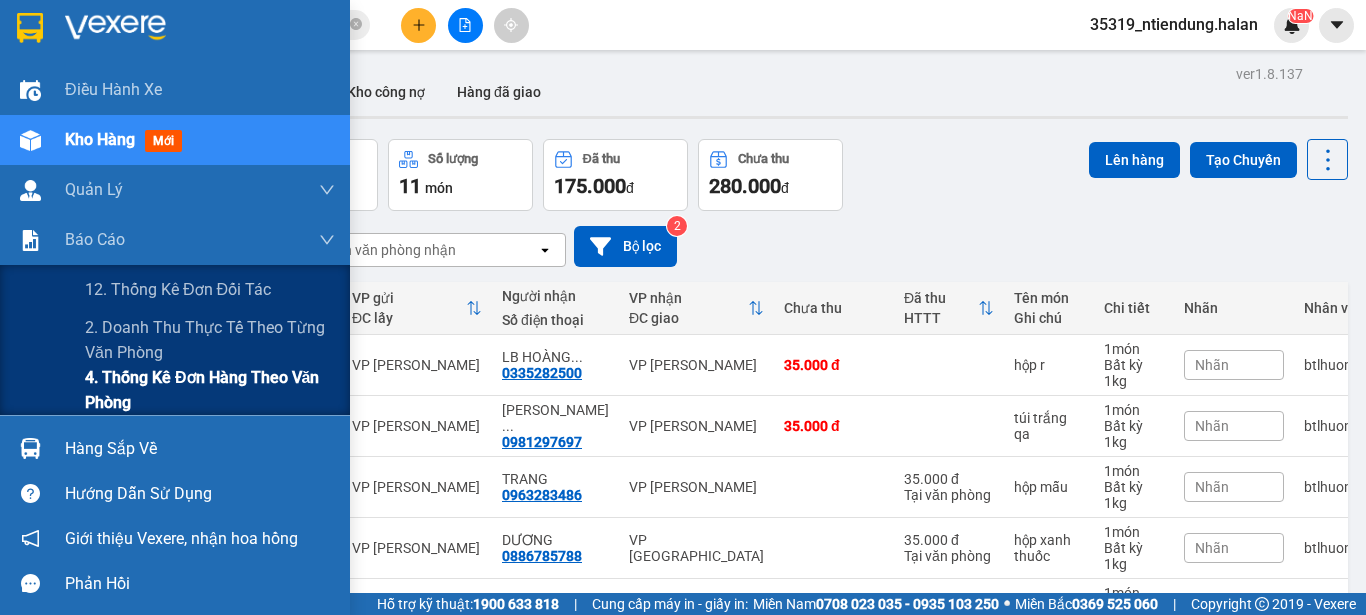 click on "4. Thống kê đơn hàng theo văn phòng" at bounding box center [210, 390] 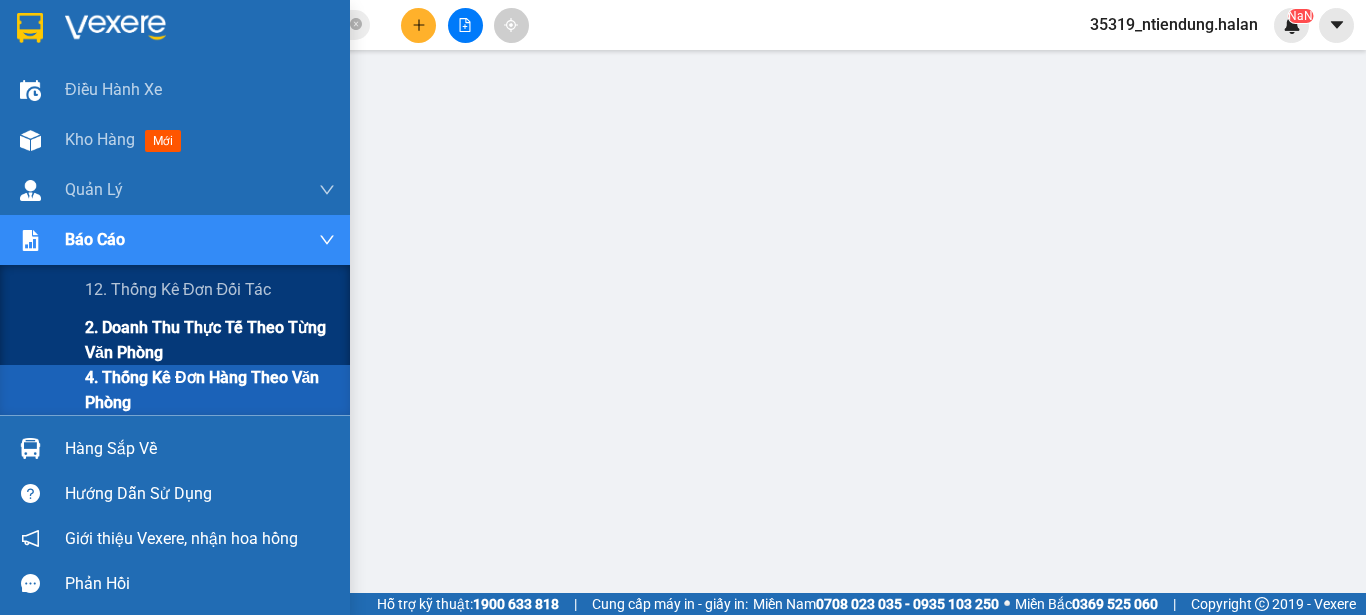 click on "2. Doanh thu thực tế theo từng văn phòng" at bounding box center (210, 340) 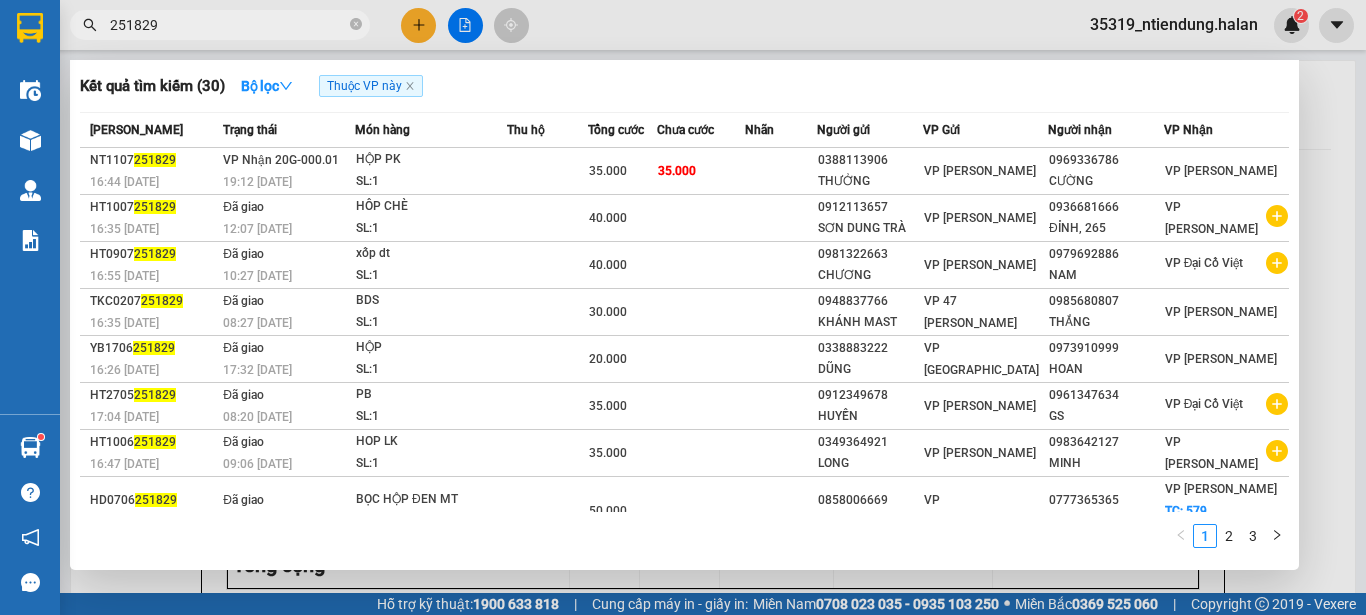 scroll, scrollTop: 0, scrollLeft: 0, axis: both 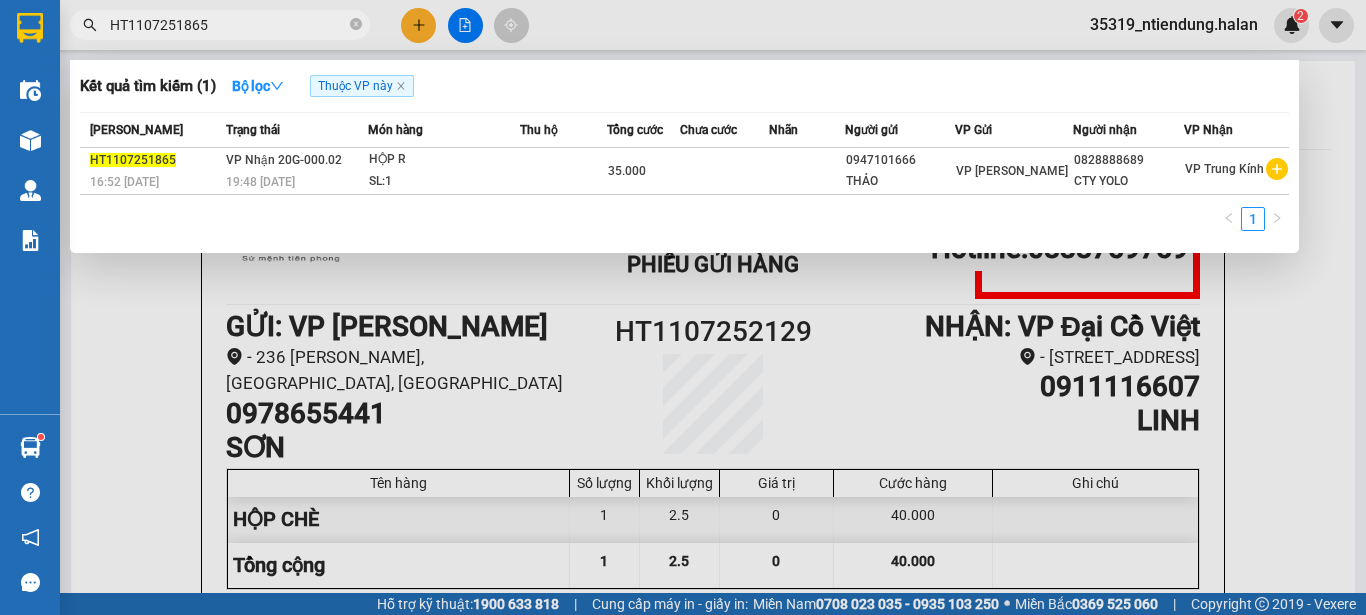 type on "HT1107251865" 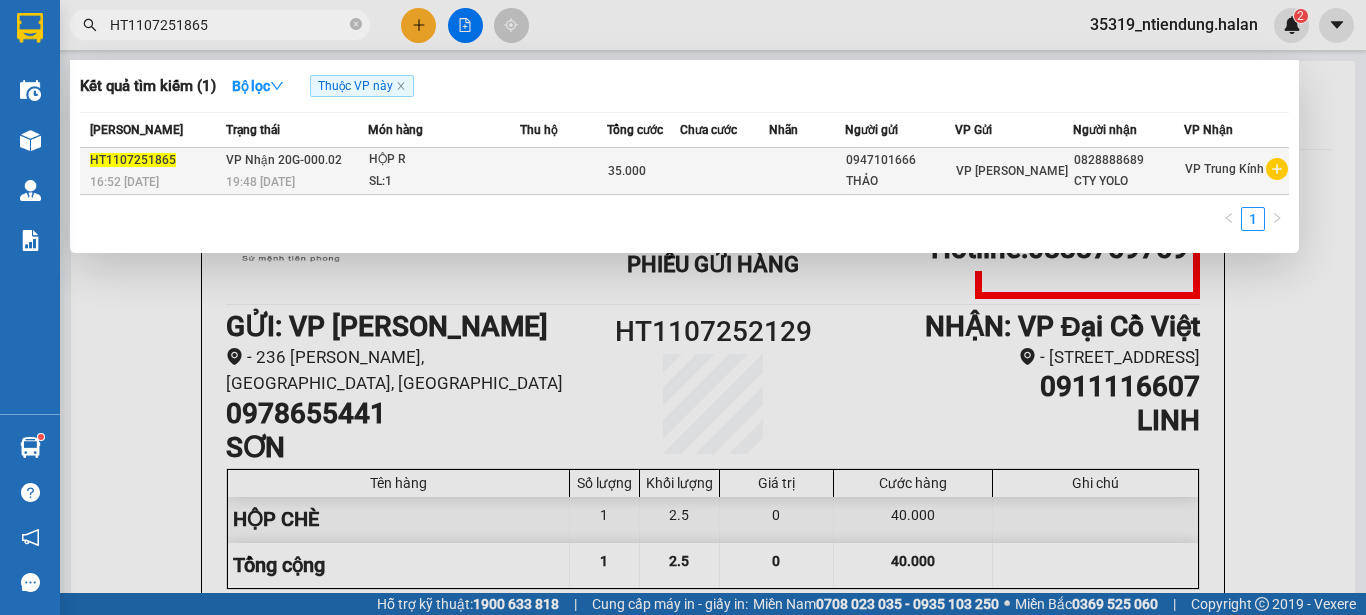 click on "VP Nhận   20G-000.02 19:48 [DATE]" at bounding box center (294, 171) 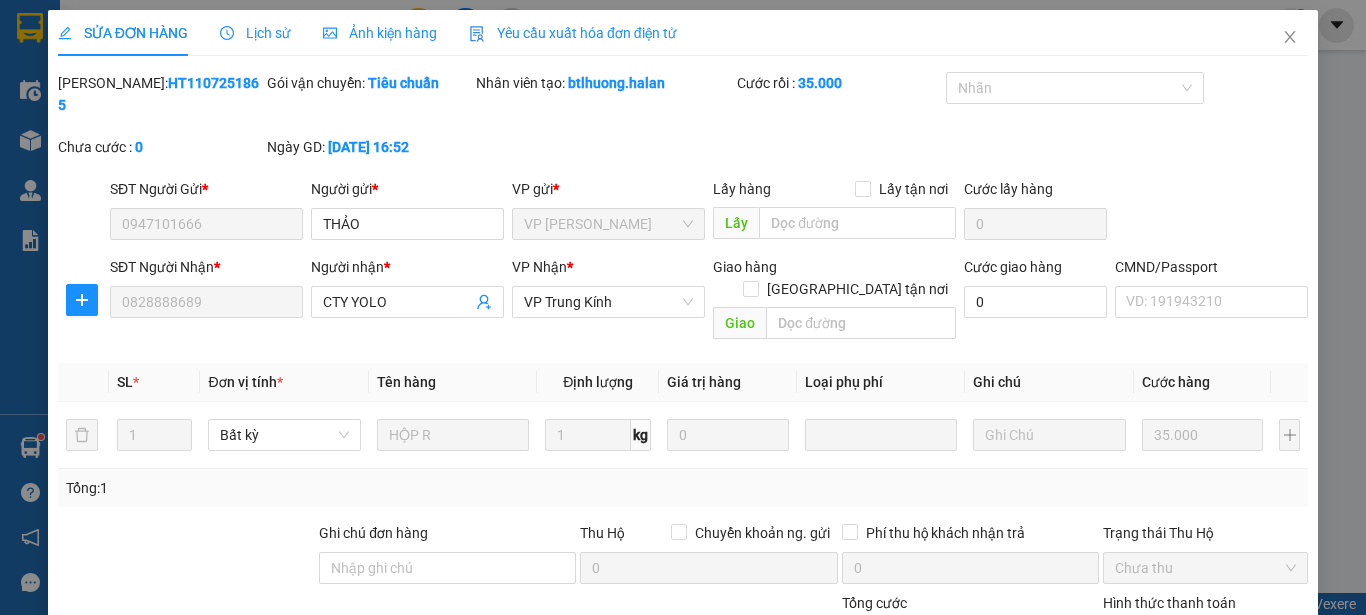 type on "0947101666" 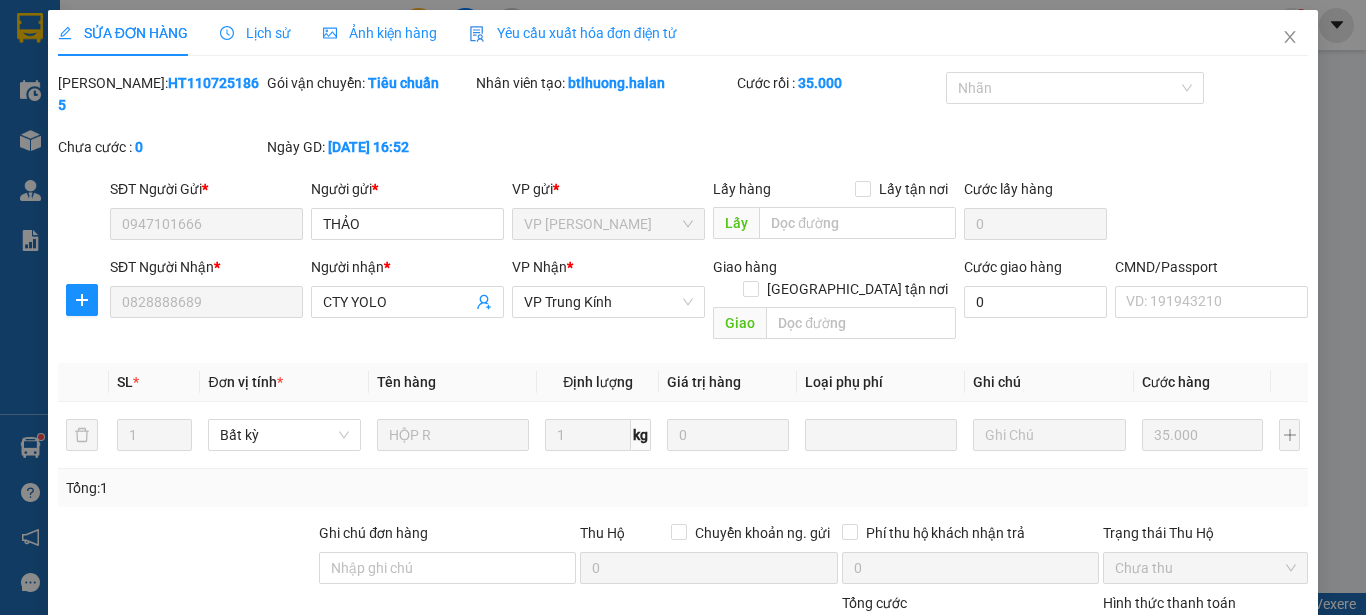 type on "0828888689" 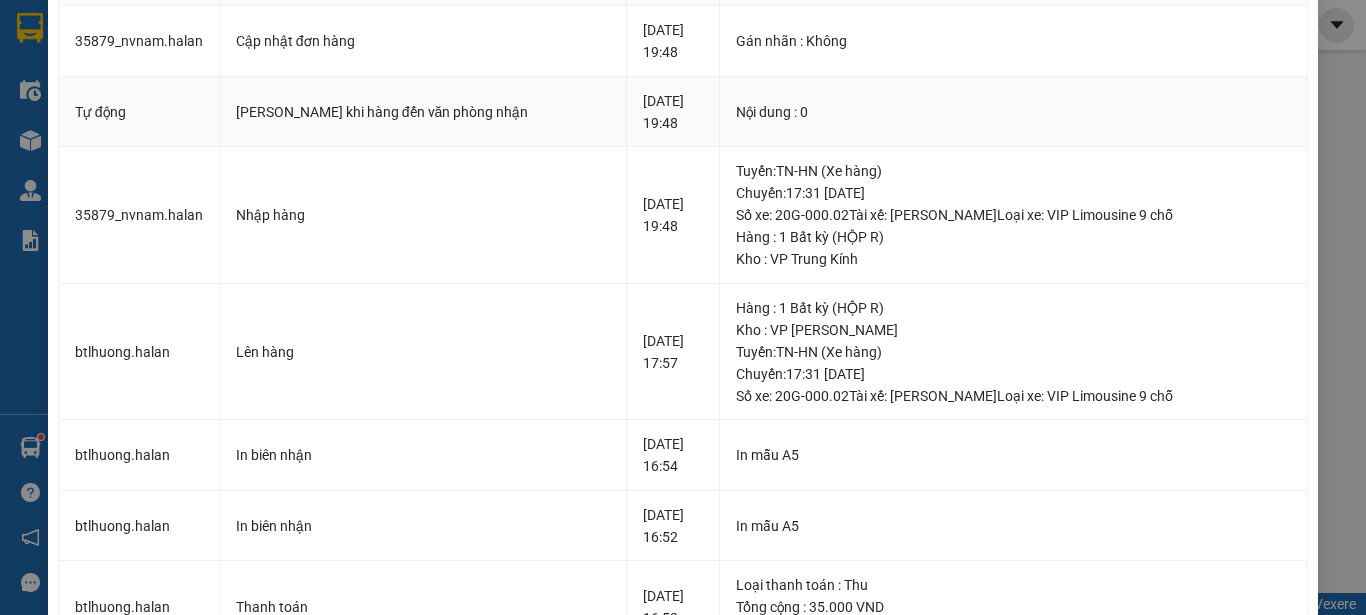 scroll, scrollTop: 0, scrollLeft: 0, axis: both 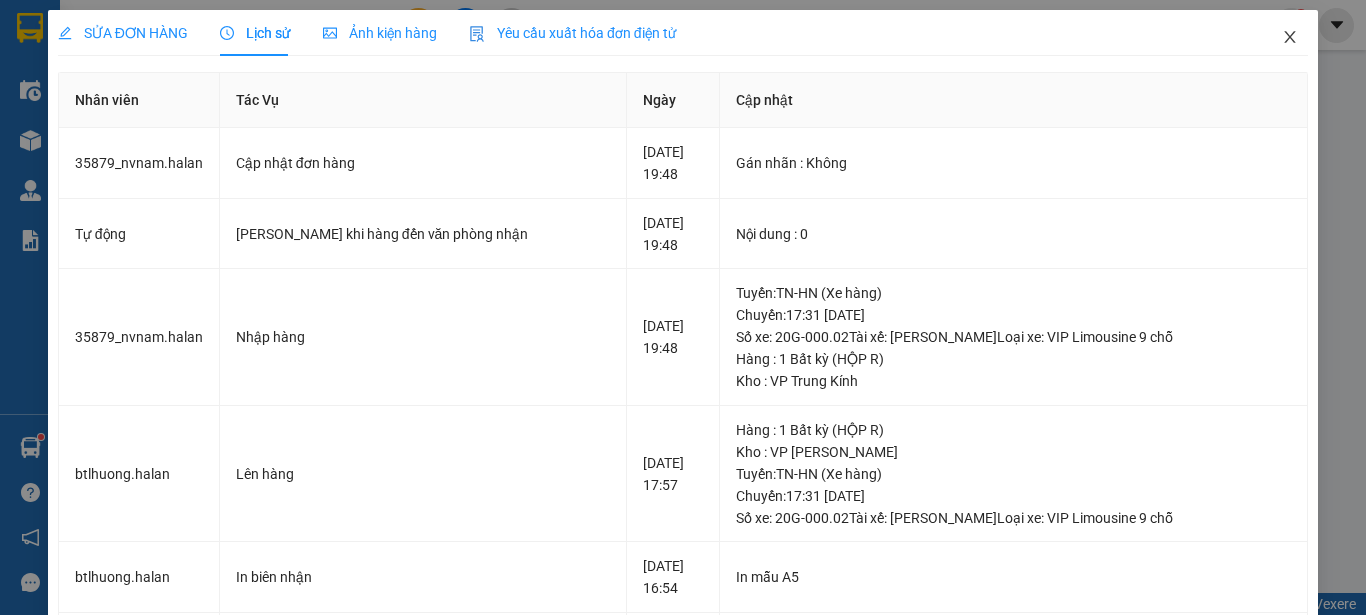 click at bounding box center [1290, 38] 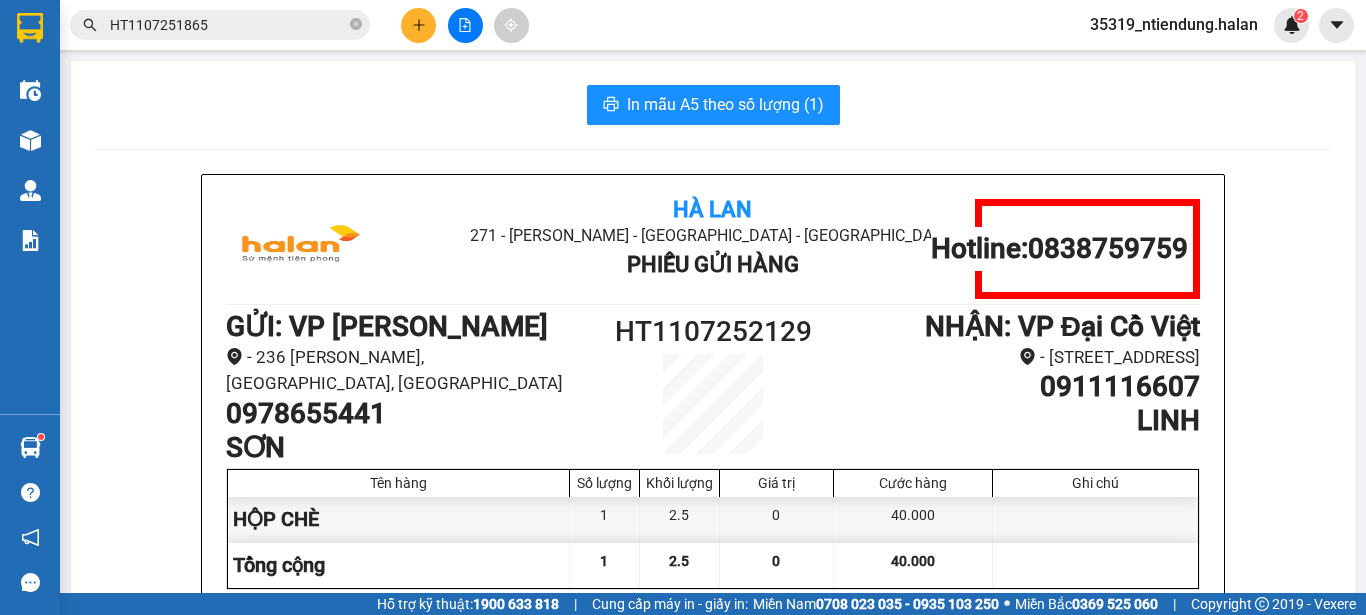 click on "HT1107251865" at bounding box center [228, 25] 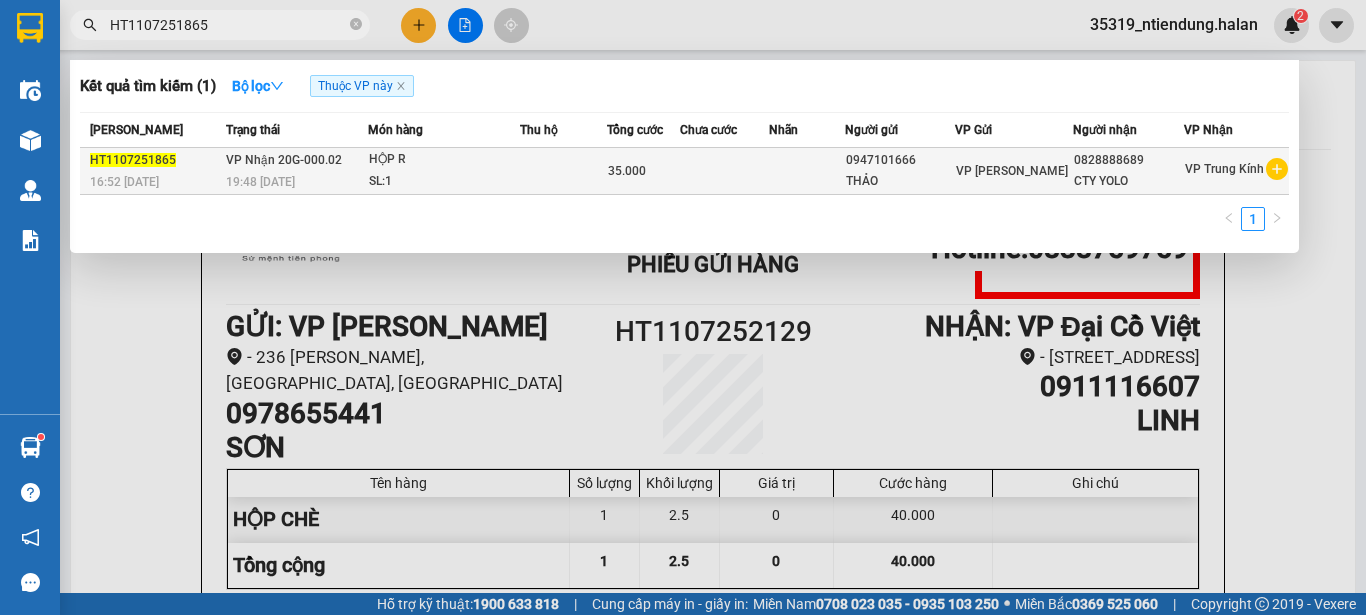 click on "35.000" at bounding box center (643, 171) 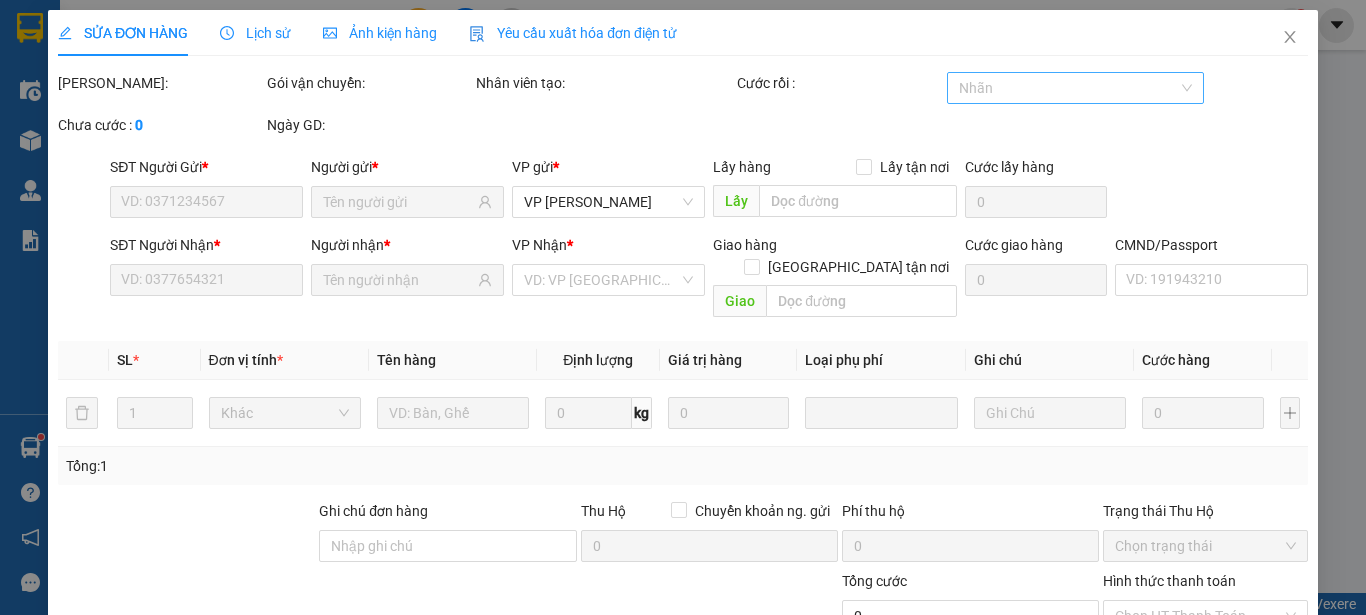 type on "0947101666" 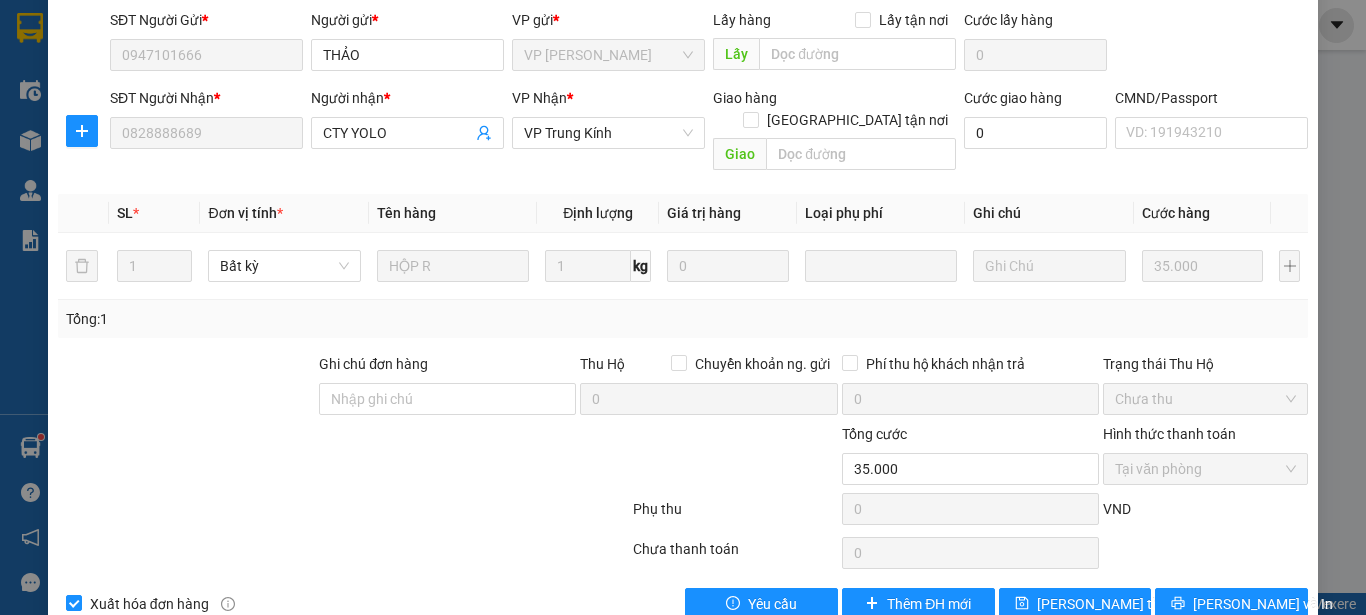 scroll, scrollTop: 0, scrollLeft: 0, axis: both 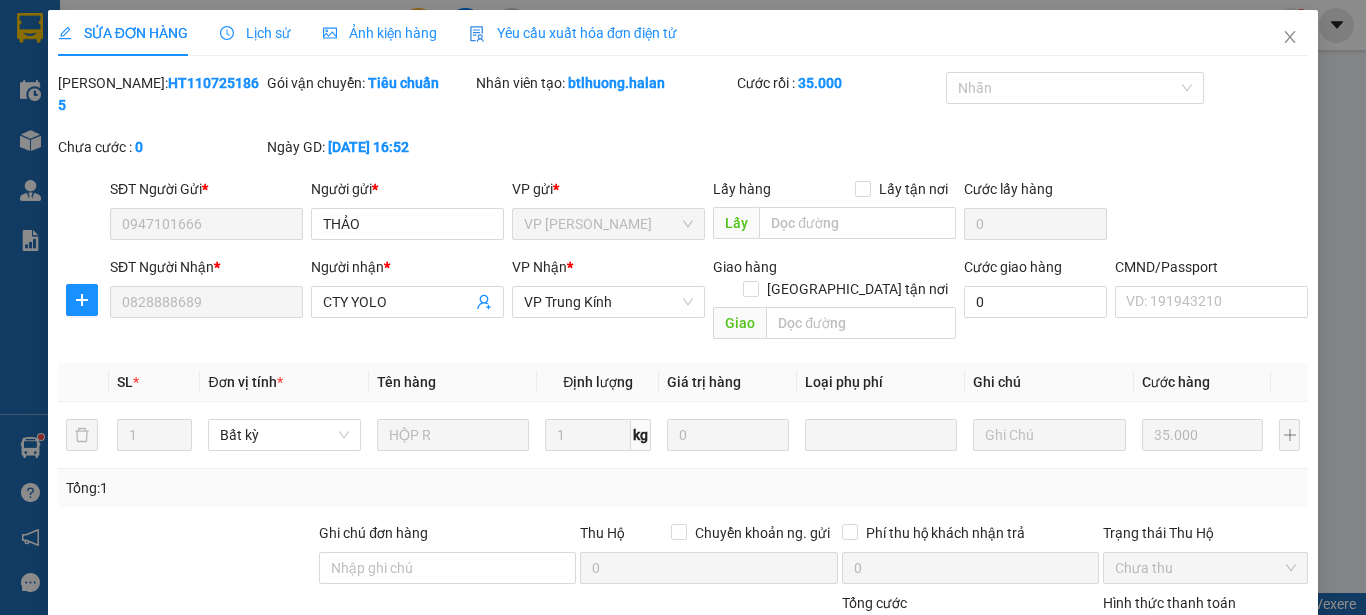 click on "Lịch sử" at bounding box center [255, 33] 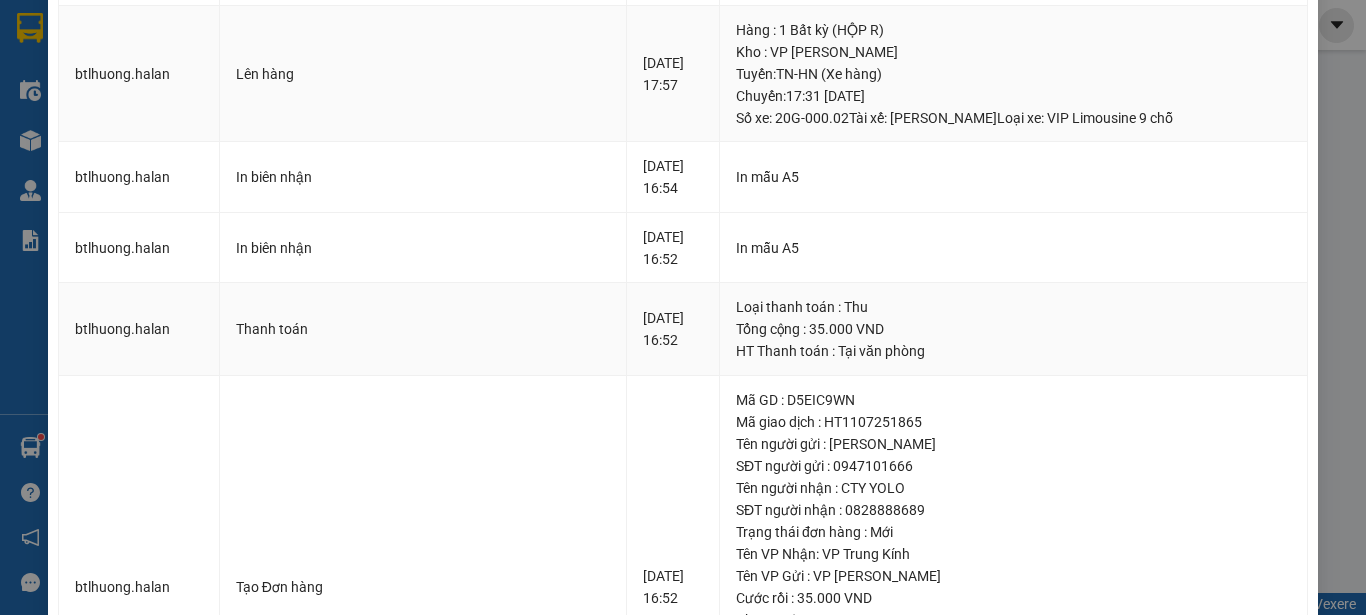 scroll, scrollTop: 622, scrollLeft: 0, axis: vertical 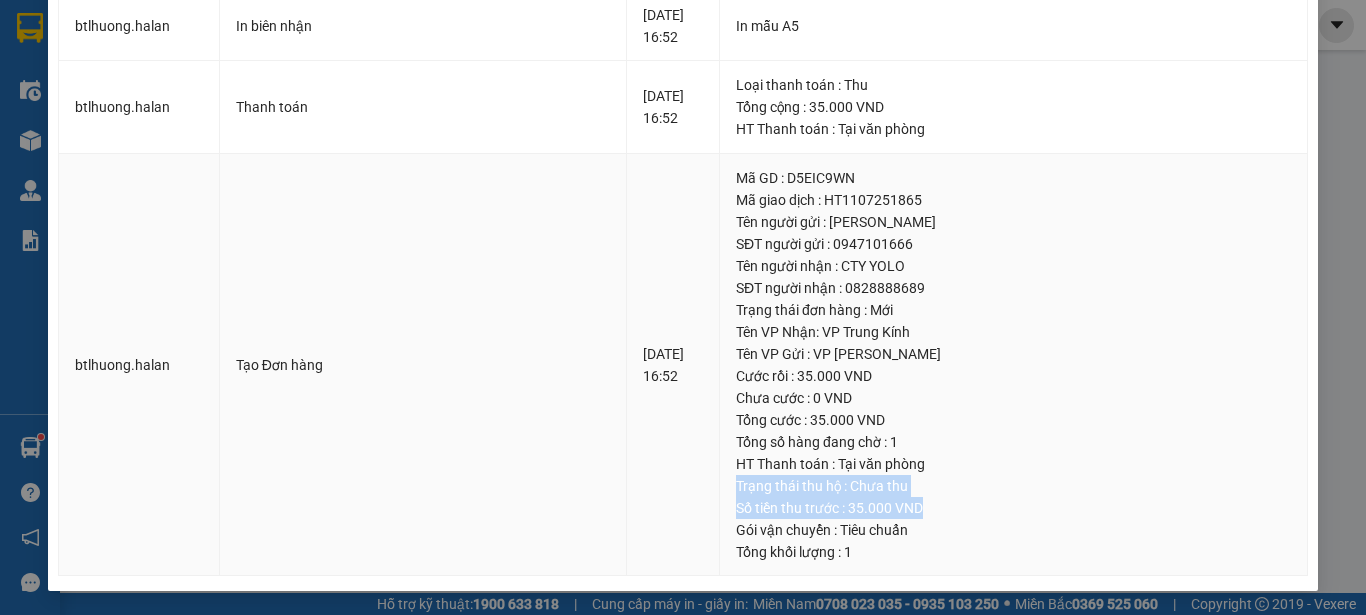 drag, startPoint x: 913, startPoint y: 513, endPoint x: 708, endPoint y: 491, distance: 206.17711 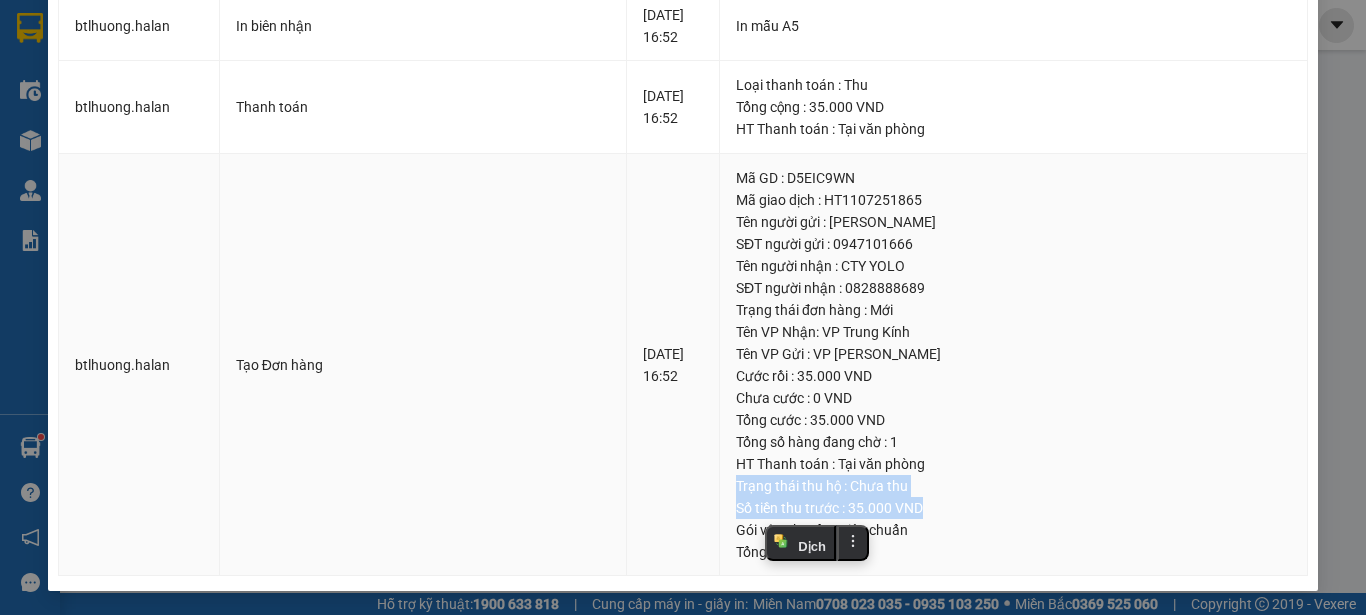 click on "Trạng thái thu hộ  : Chưa thu" at bounding box center [1013, 486] 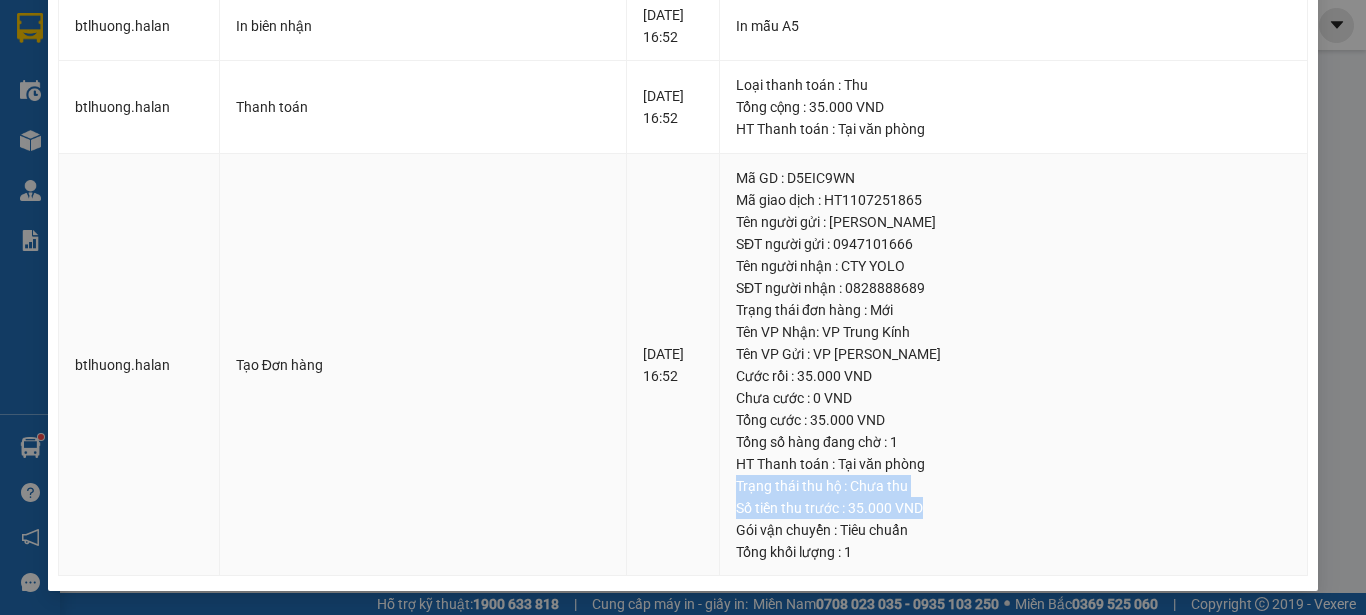 click on "Trạng thái thu hộ  : Chưa thu" at bounding box center [1013, 486] 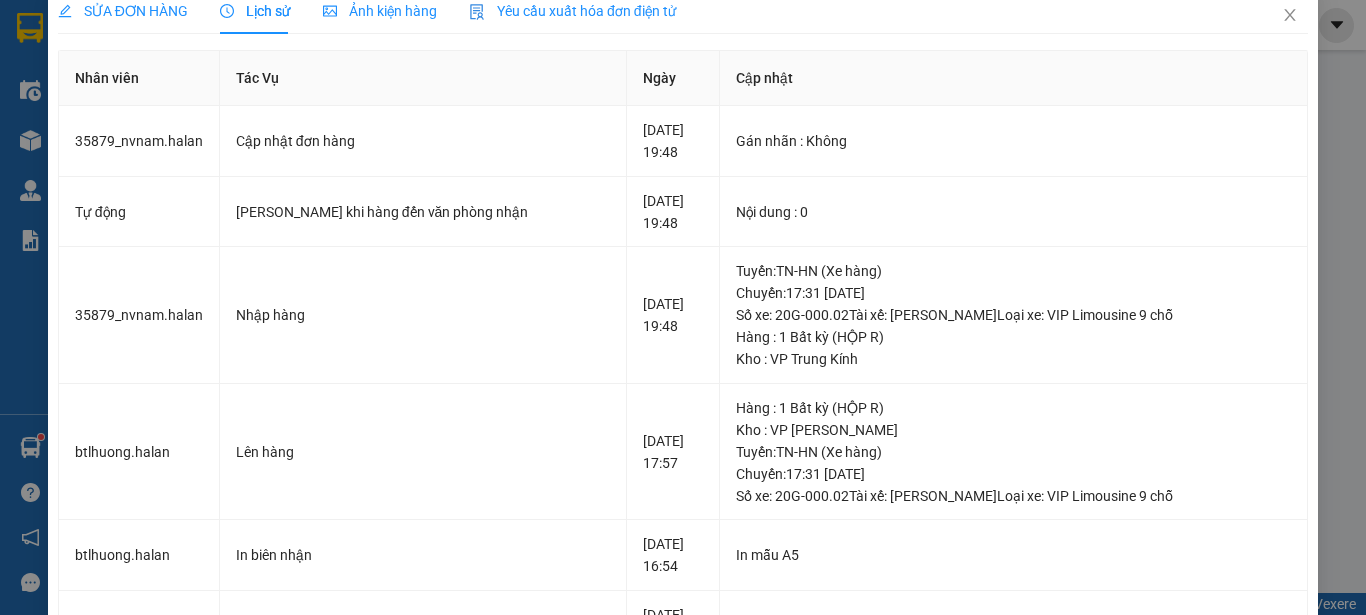 scroll, scrollTop: 0, scrollLeft: 0, axis: both 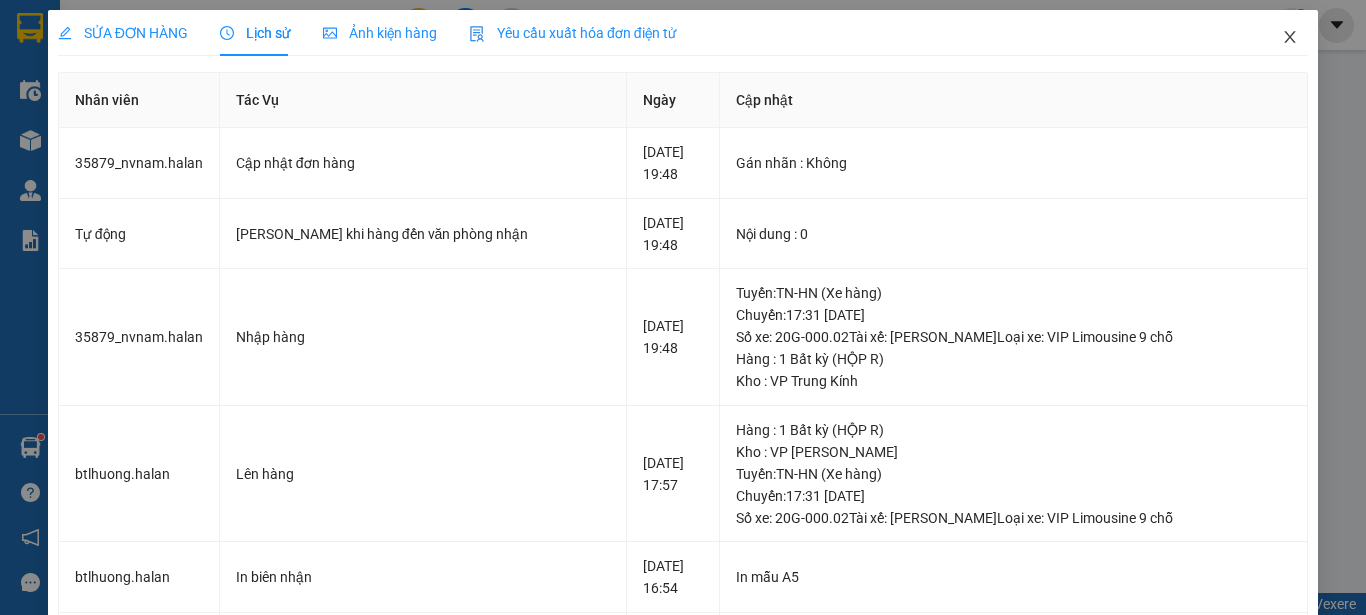 click at bounding box center [1290, 38] 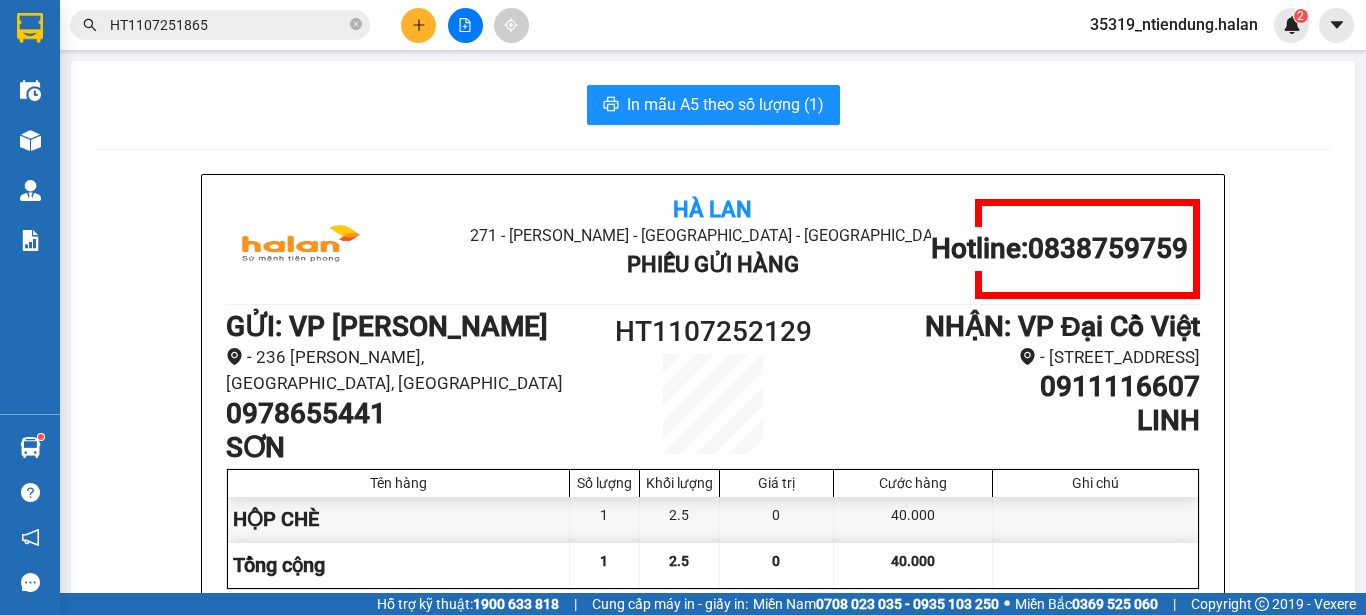 click on "HT1107251865" at bounding box center (220, 25) 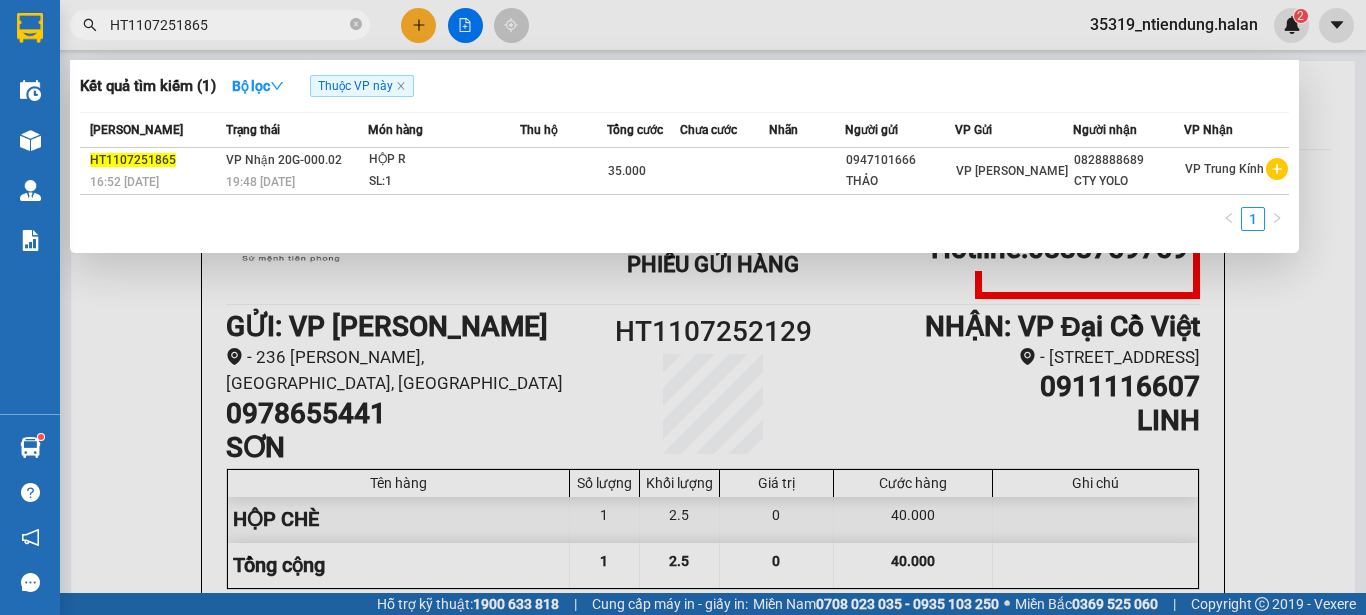 click on "HT1107251865" at bounding box center (228, 25) 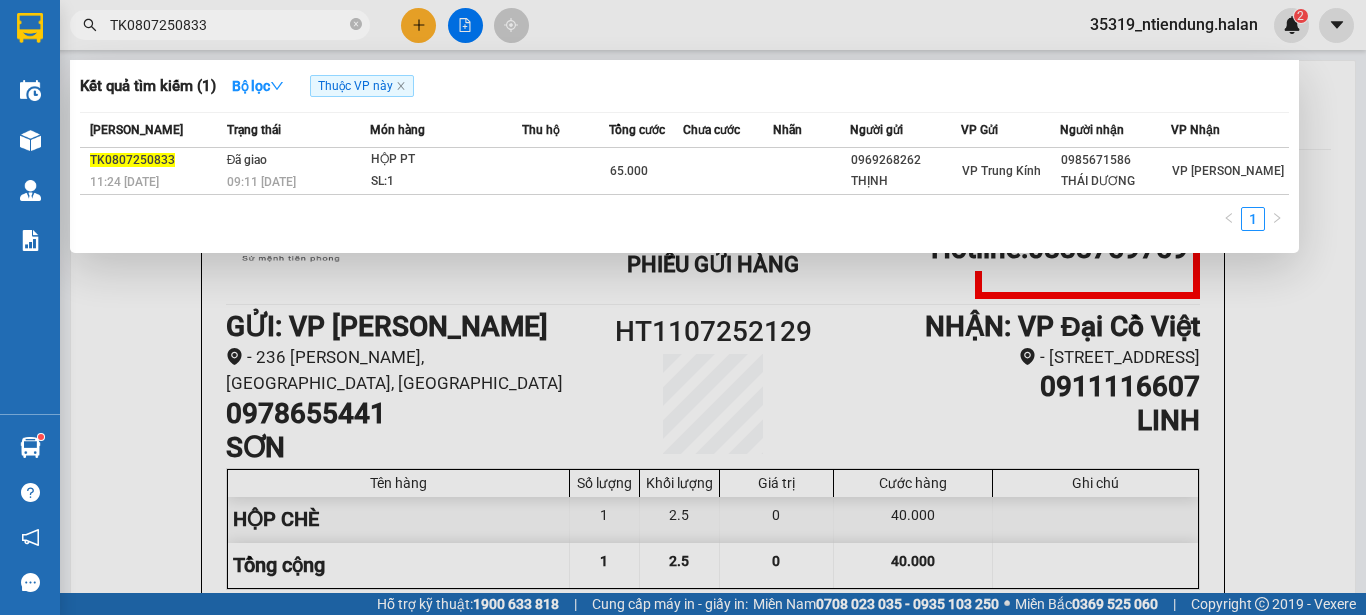 click on "TK0807250833" at bounding box center (228, 25) 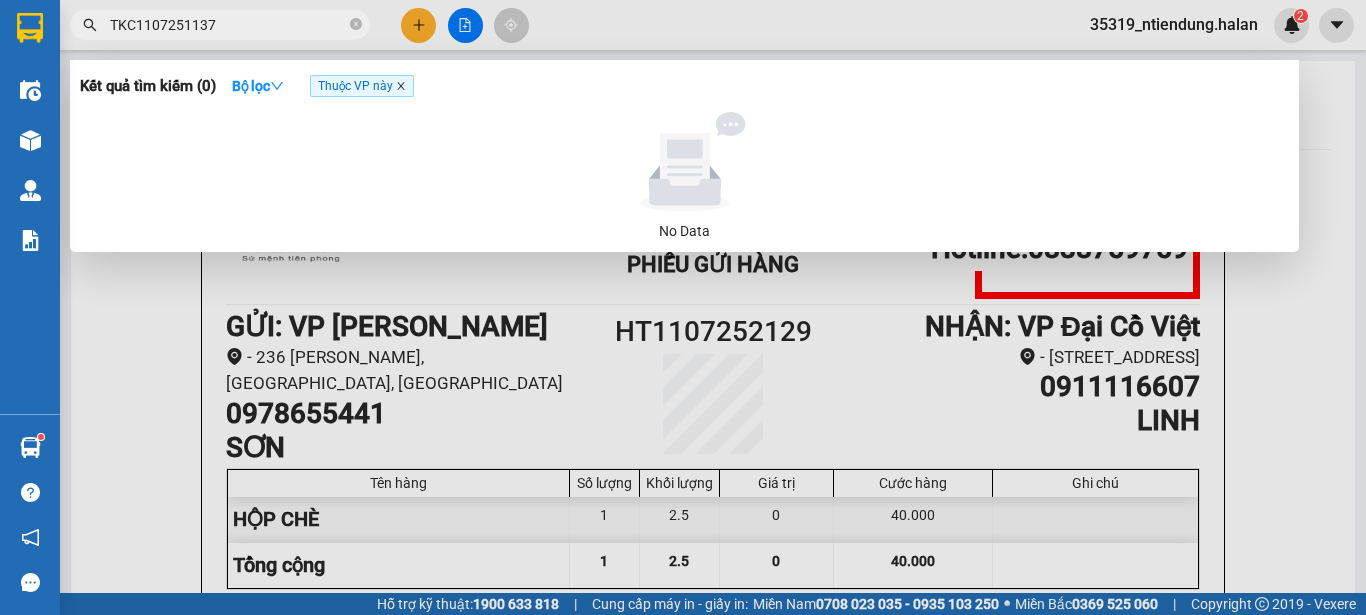 click 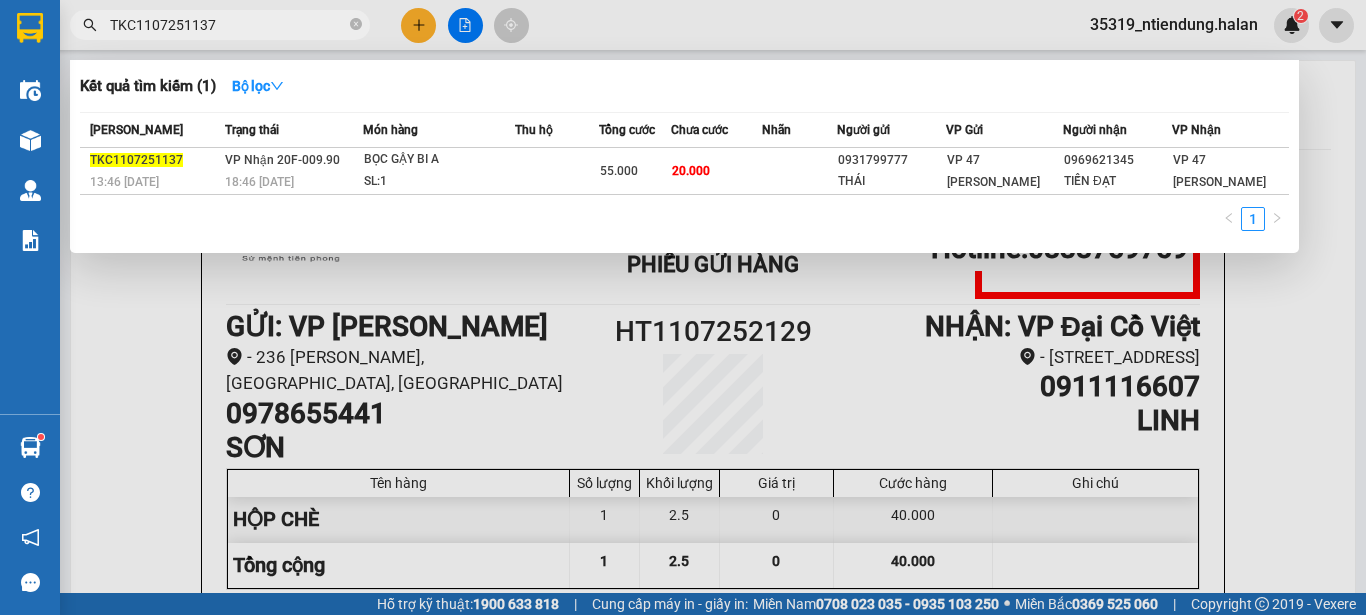 click on "TKC1107251137" at bounding box center (228, 25) 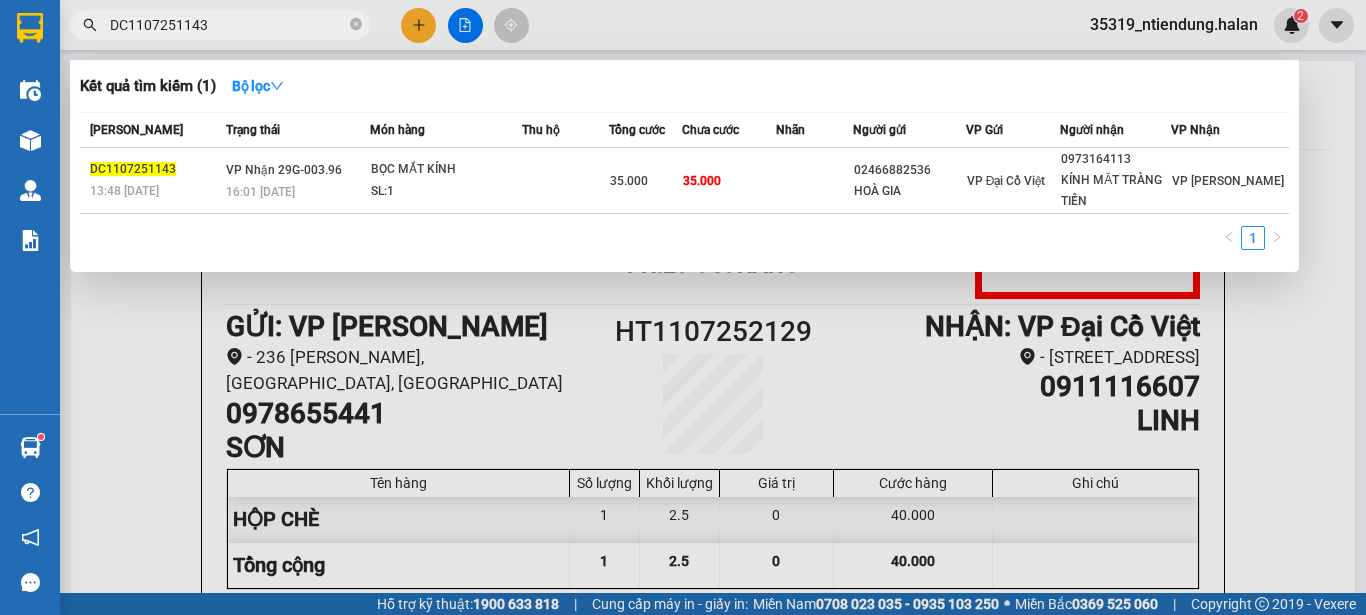 click on "DC1107251143" at bounding box center (228, 25) 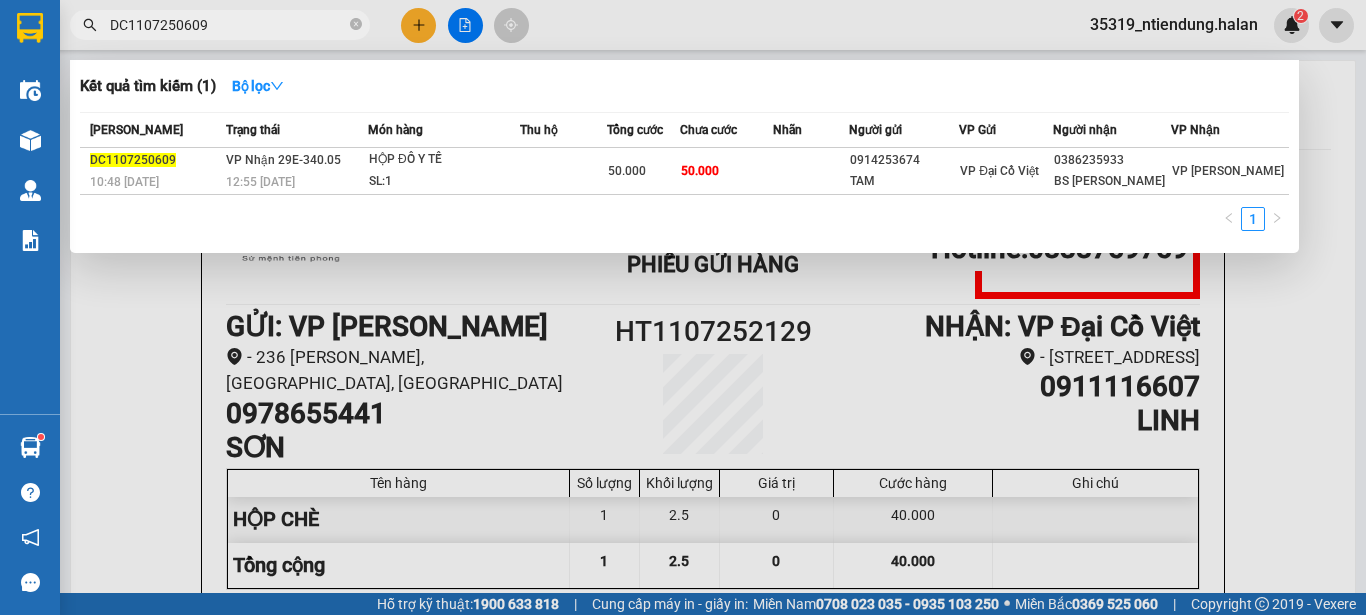 click on "DC1107250609" at bounding box center (228, 25) 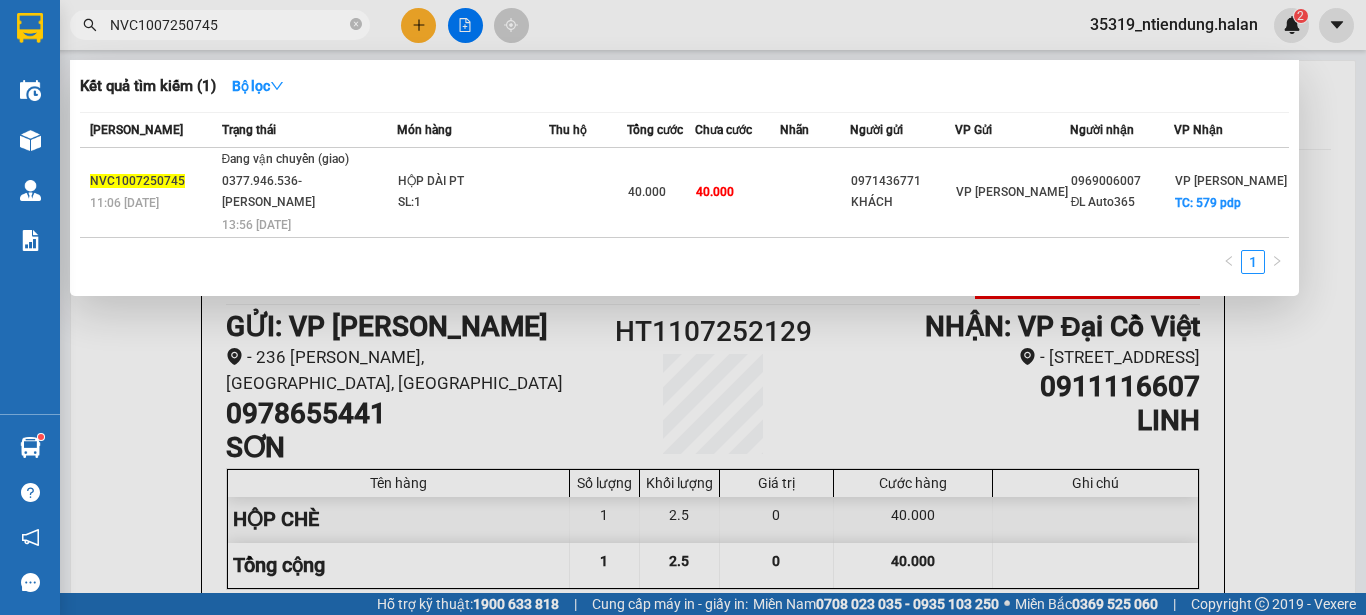 type on "NVC1007250745" 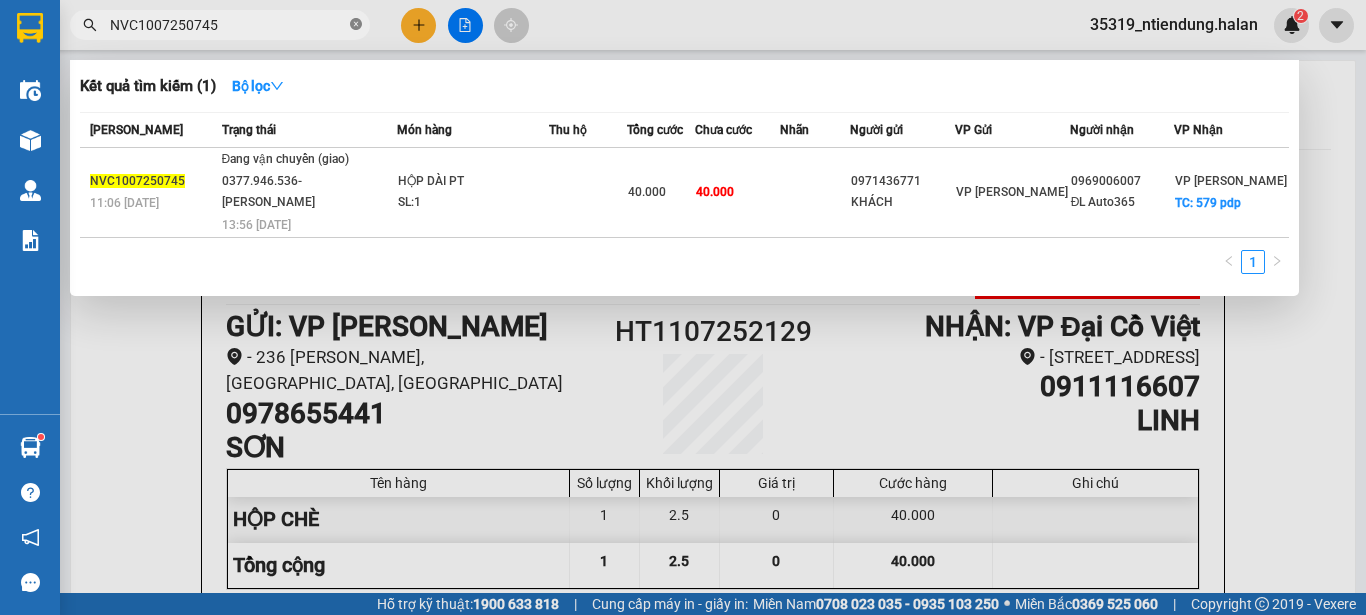 click 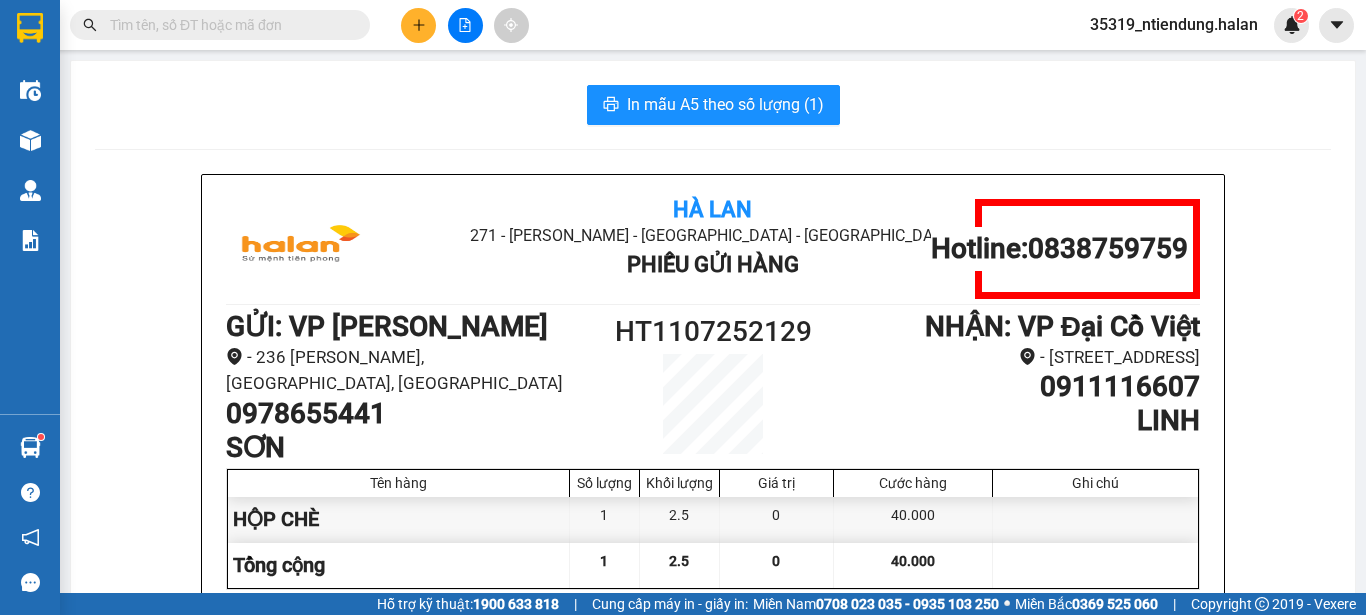 click on "Kết quả tìm kiếm ( 1 )  Bộ lọc  Mã ĐH Trạng thái Món hàng Thu hộ Tổng cước Chưa cước Nhãn Người gửi VP Gửi Người nhận VP Nhận NVC1007250745 11:06 [DATE] Đang vận chuyển (giao) 0377.946.536- Đào Duy Hoàn 13:56 [DATE] HỘP DÀI PT SL:  1 40.000 40.000 0971436771 KHÁCH VP [PERSON_NAME] 0969006007 ĐL Auto365 VP [PERSON_NAME] TC: 579 pdp 1 35319_ntiendung.halan 2" at bounding box center [683, 25] 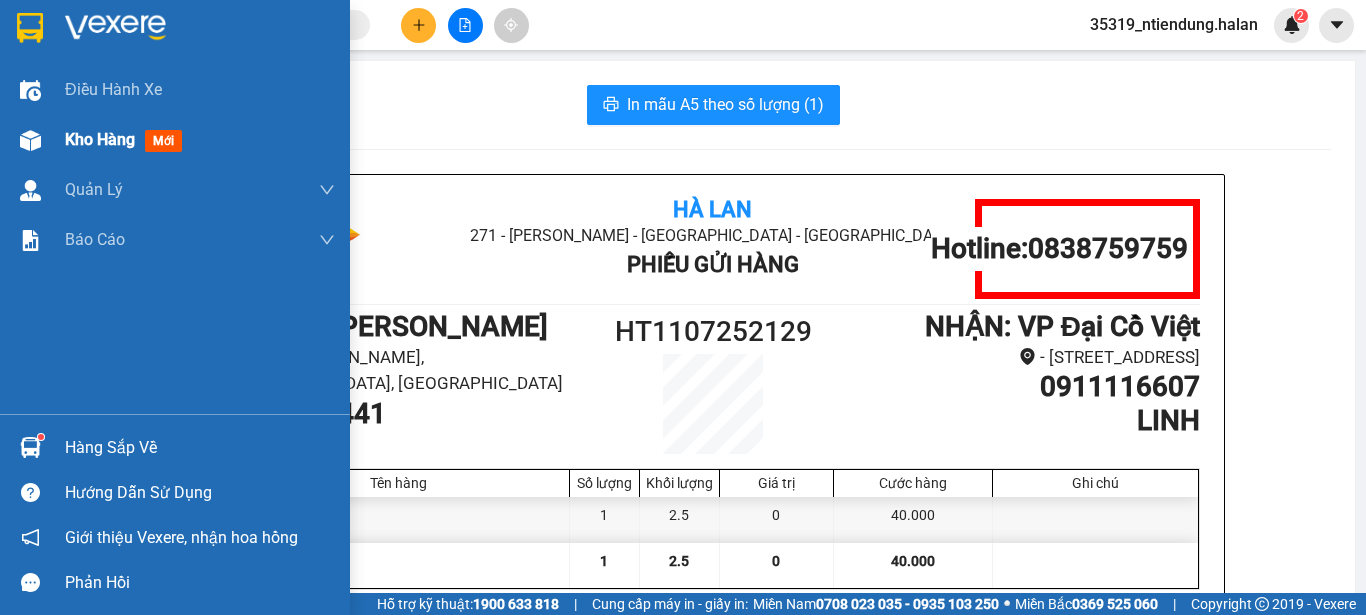 click at bounding box center (30, 140) 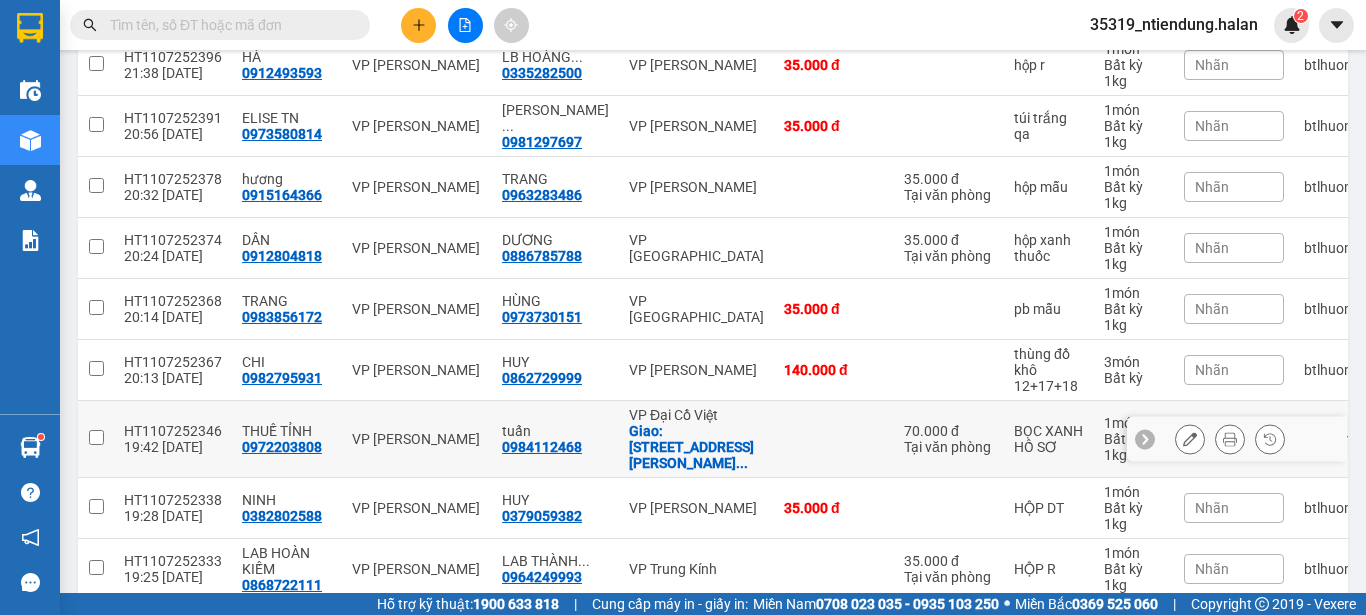 scroll, scrollTop: 381, scrollLeft: 0, axis: vertical 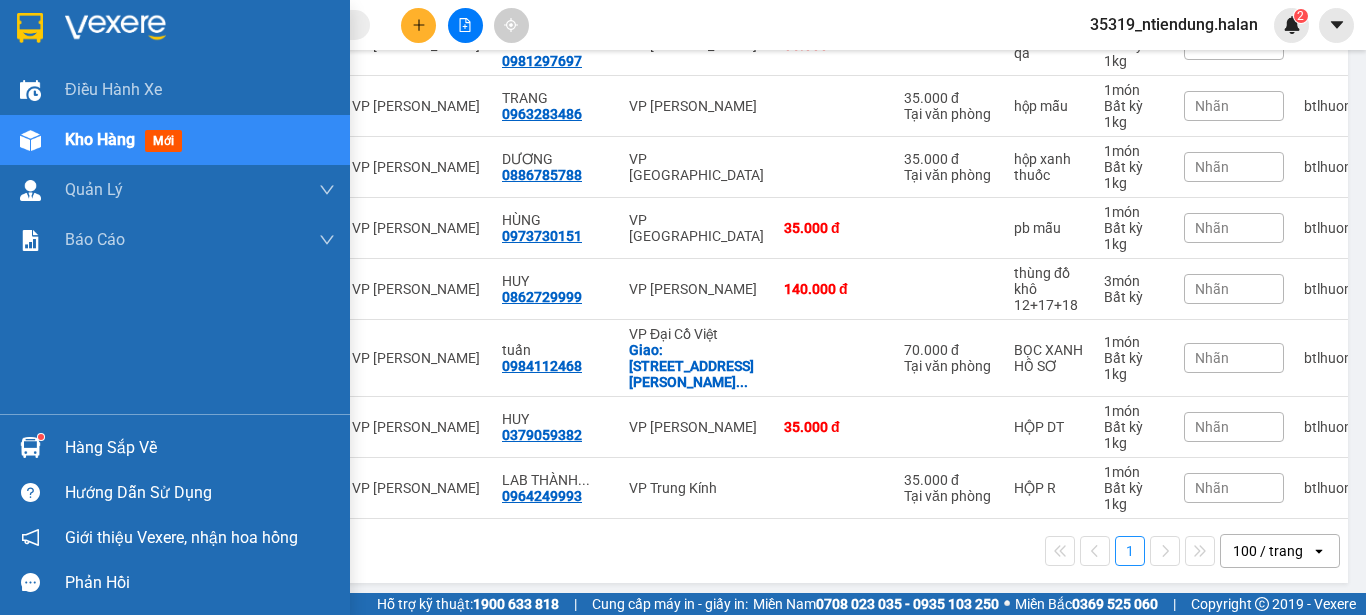 click on "Hàng sắp về" at bounding box center (175, 447) 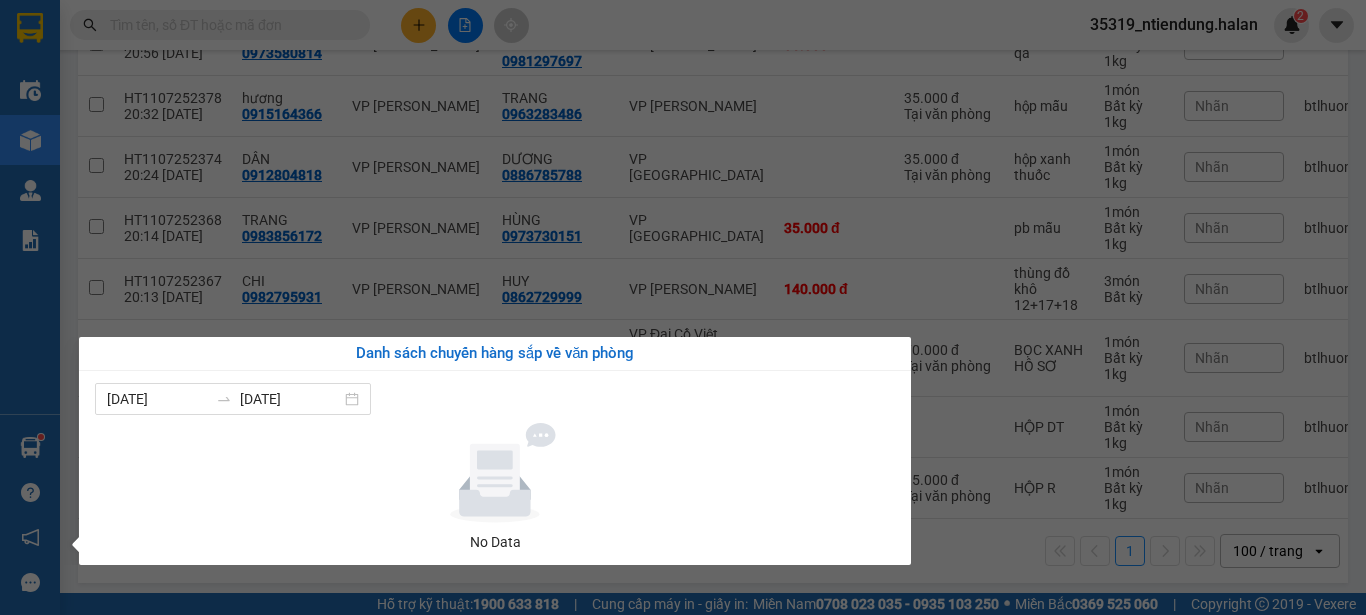click on "Kết quả tìm kiếm ( 1 )  Bộ lọc  Mã ĐH Trạng thái Món hàng Thu hộ Tổng cước Chưa cước Nhãn Người gửi VP Gửi Người nhận VP Nhận NVC1007250745 11:06 [DATE] Đang vận chuyển (giao) 0377.946.536- Đào Duy Hoàn 13:56 [DATE] HỘP DÀI PT SL:  1 40.000 40.000 0971436771 KHÁCH VP [PERSON_NAME] 0969006007 ĐL Auto365 VP [PERSON_NAME] TC: 579 pdp 1 35319_ntiendung.halan 2     Điều hành xe     Kho hàng mới     Quản [PERSON_NAME] lý chuyến Quản lý kiểm kho     Báo cáo 12. Thống kê đơn đối tác 2. Doanh thu thực tế theo từng văn phòng 4. Thống kê đơn hàng theo văn phòng Hàng sắp về Hướng dẫn sử dụng Giới thiệu Vexere, nhận hoa hồng Phản hồi Phần mềm hỗ trợ bạn tốt chứ? ver  1.8.137 Kho gửi Trên xe Kho nhận Kho công nợ Hàng đã giao Đơn hàng 9 đơn Khối lượng 8 kg Số lượng 11 món Đã thu 175.000  đ Chưa thu 280.000  đ Lên hàng Tạo Chuyến open 2 HTTT" at bounding box center [683, 307] 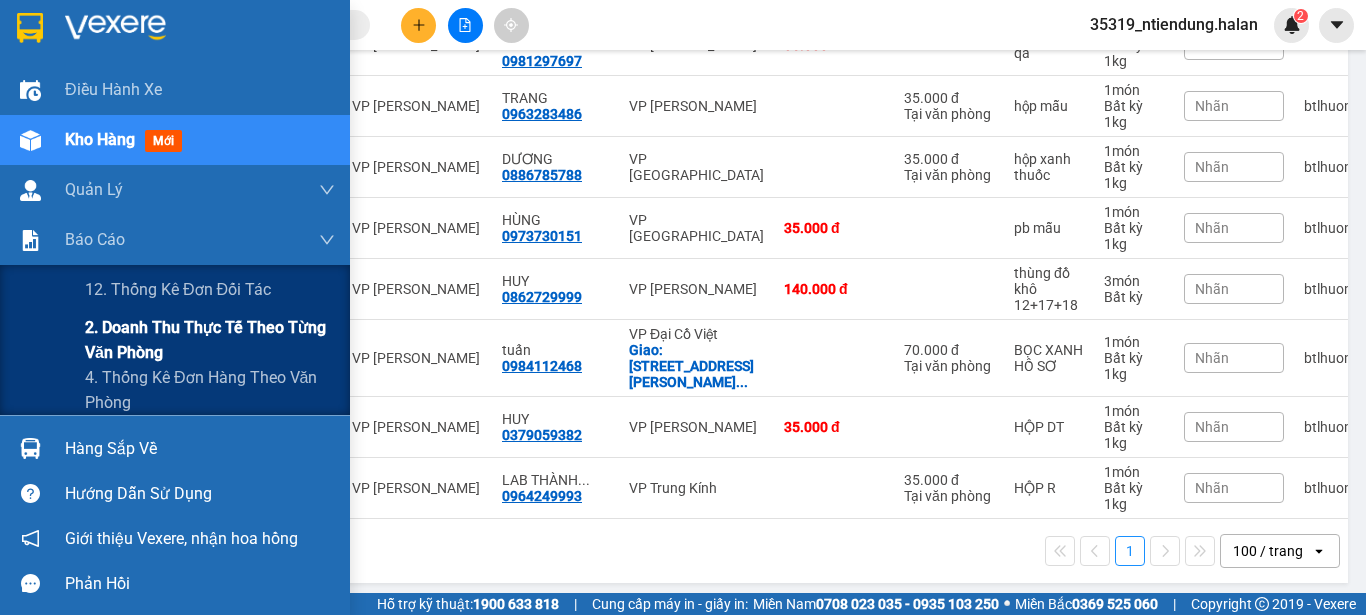 click on "2. Doanh thu thực tế theo từng văn phòng" at bounding box center (210, 340) 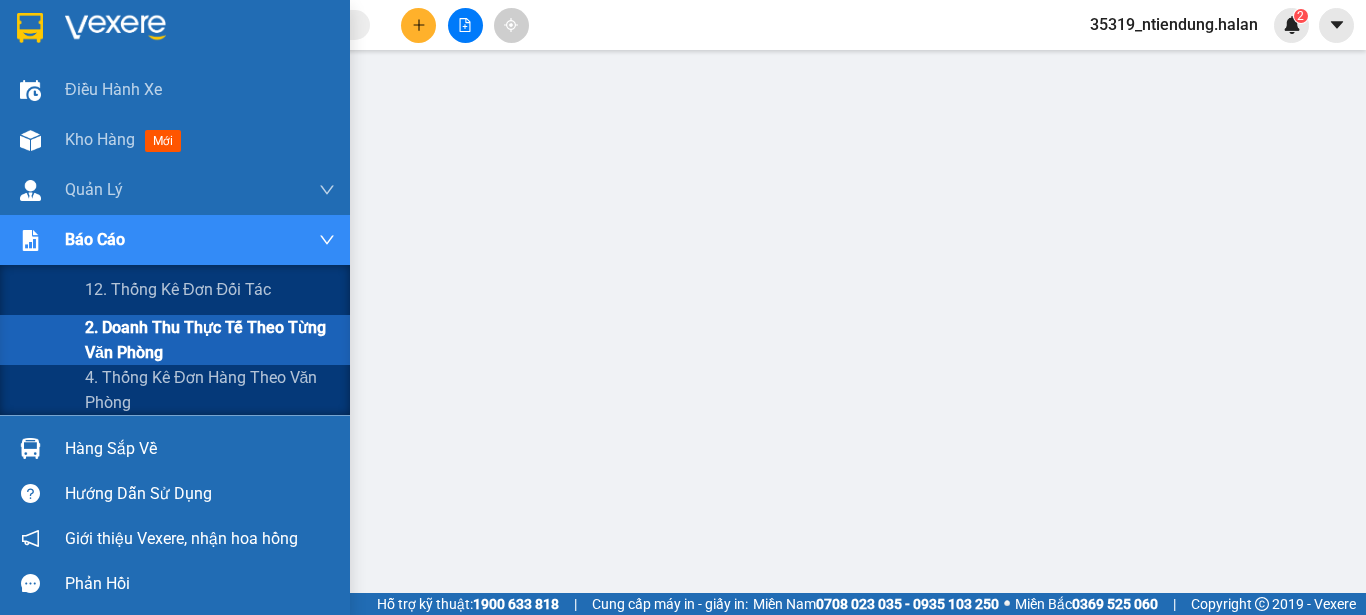 scroll, scrollTop: 0, scrollLeft: 0, axis: both 